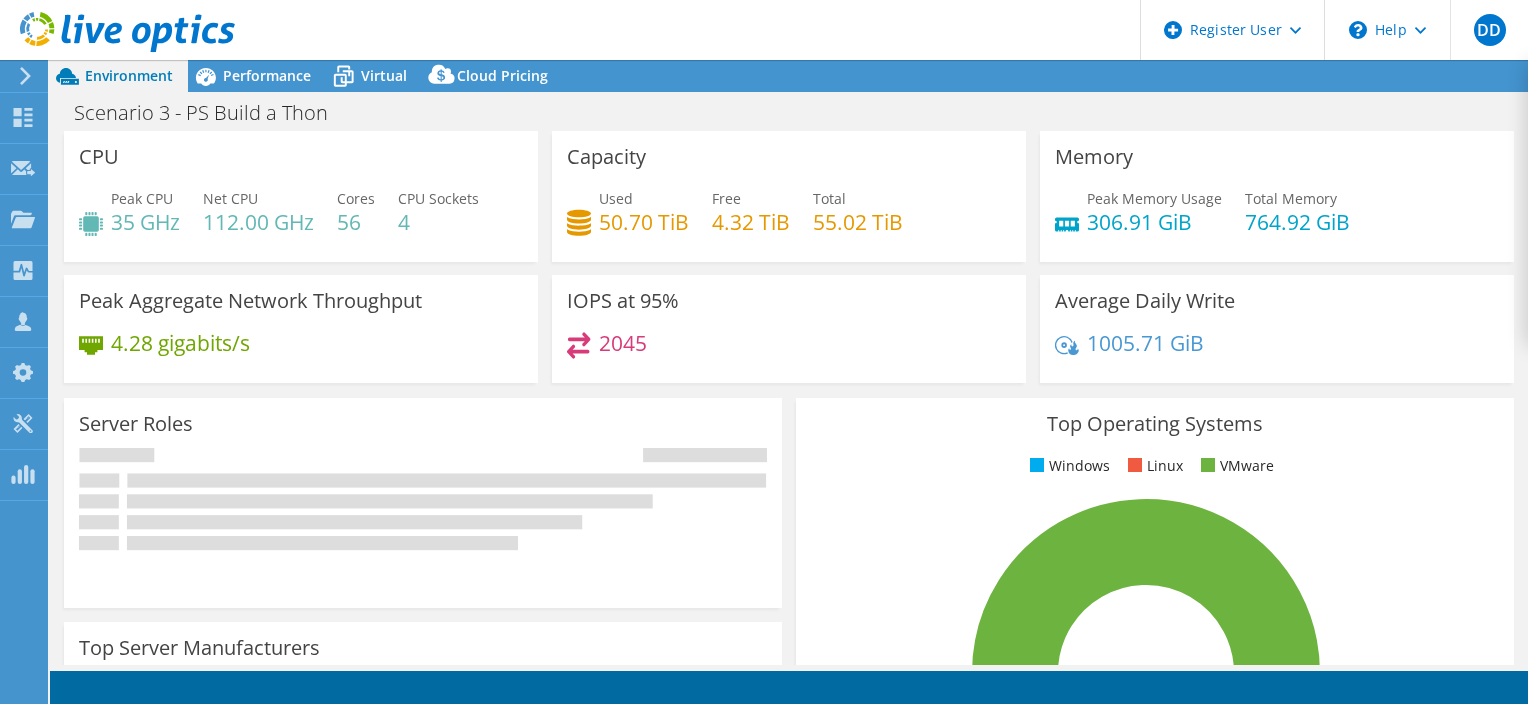 select on "USD" 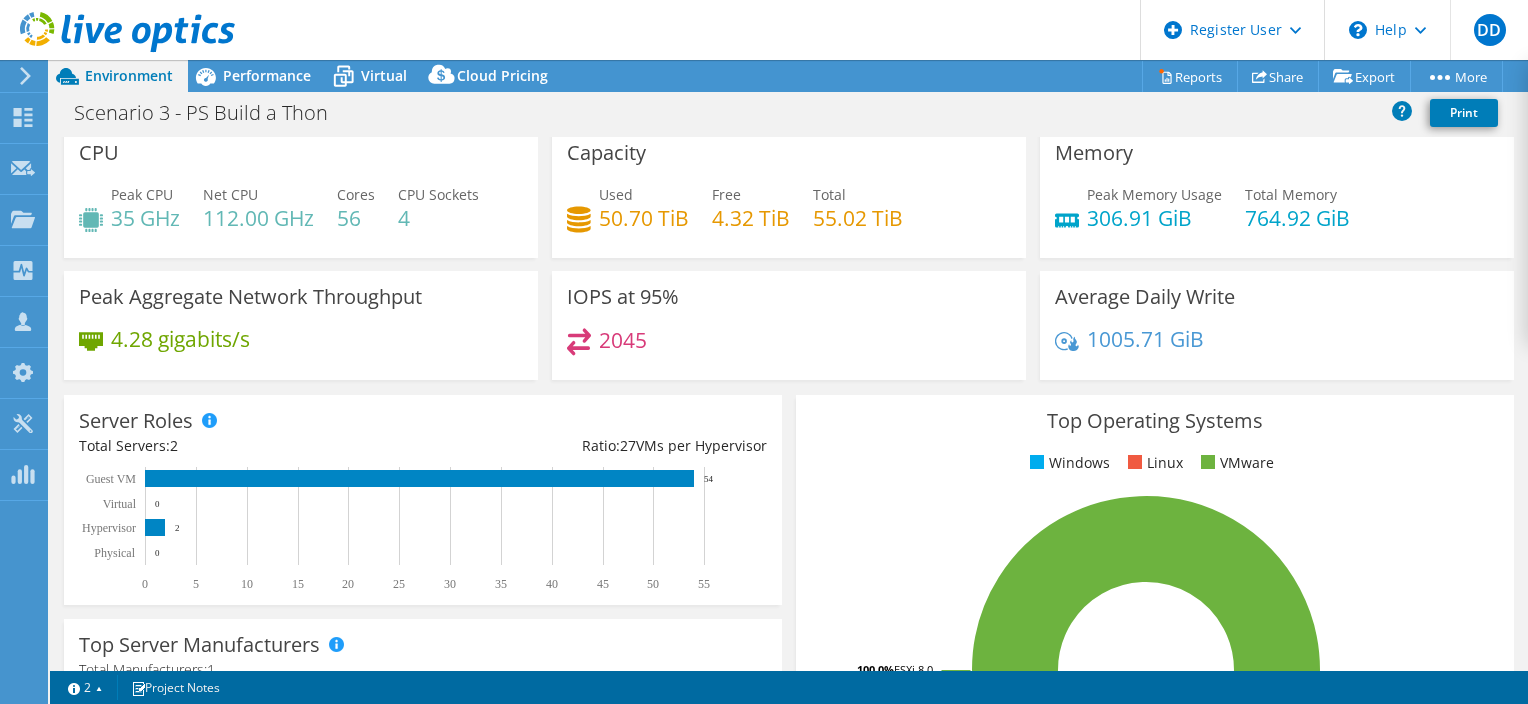 scroll, scrollTop: 0, scrollLeft: 0, axis: both 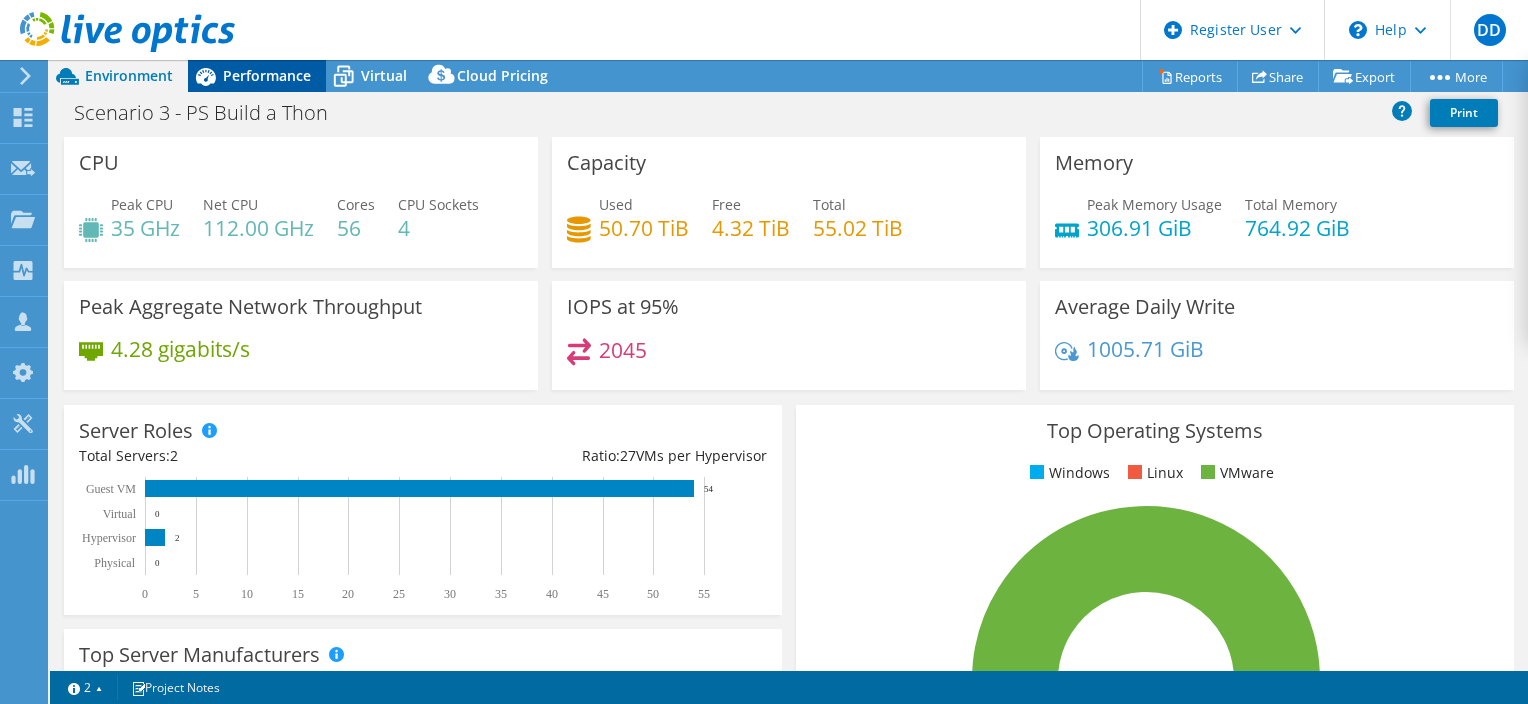 click on "Performance" at bounding box center (267, 75) 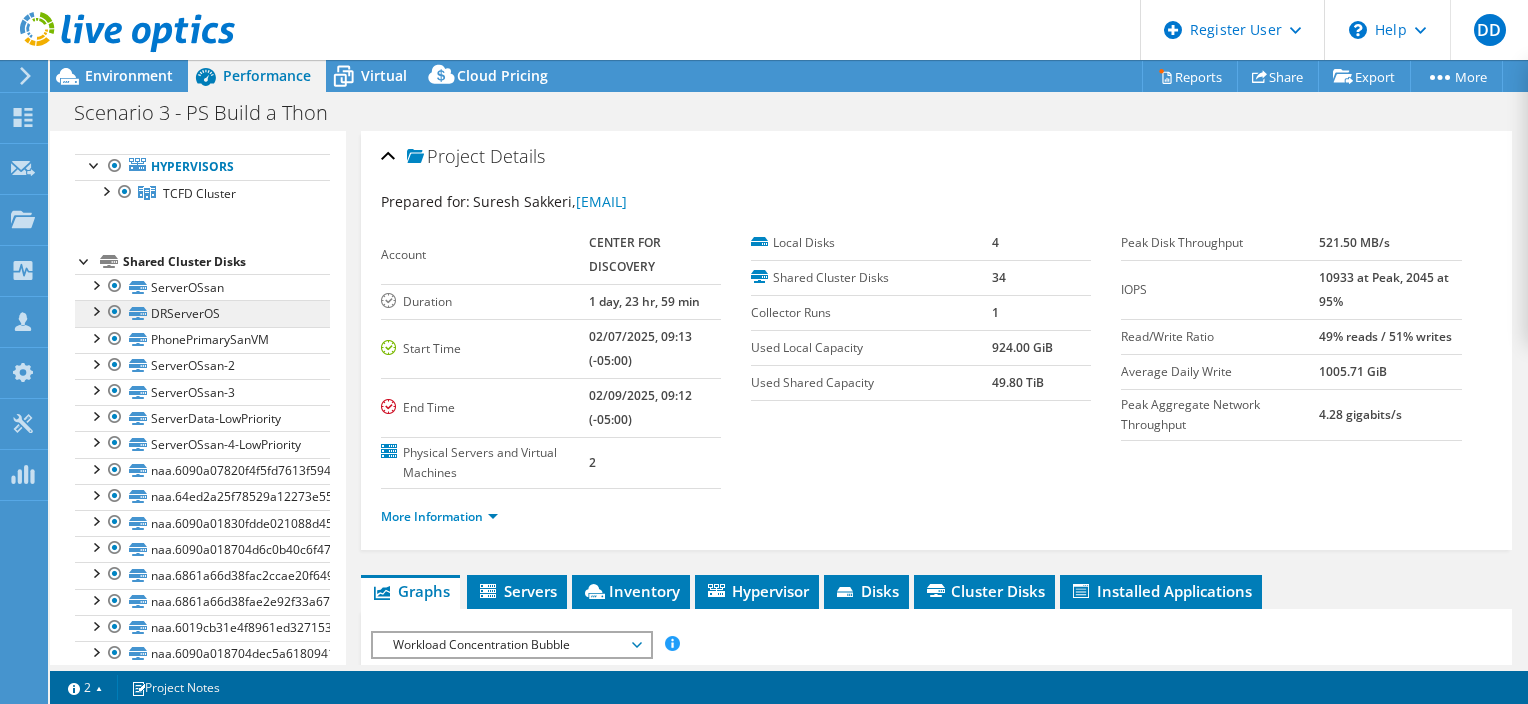 scroll, scrollTop: 114, scrollLeft: 0, axis: vertical 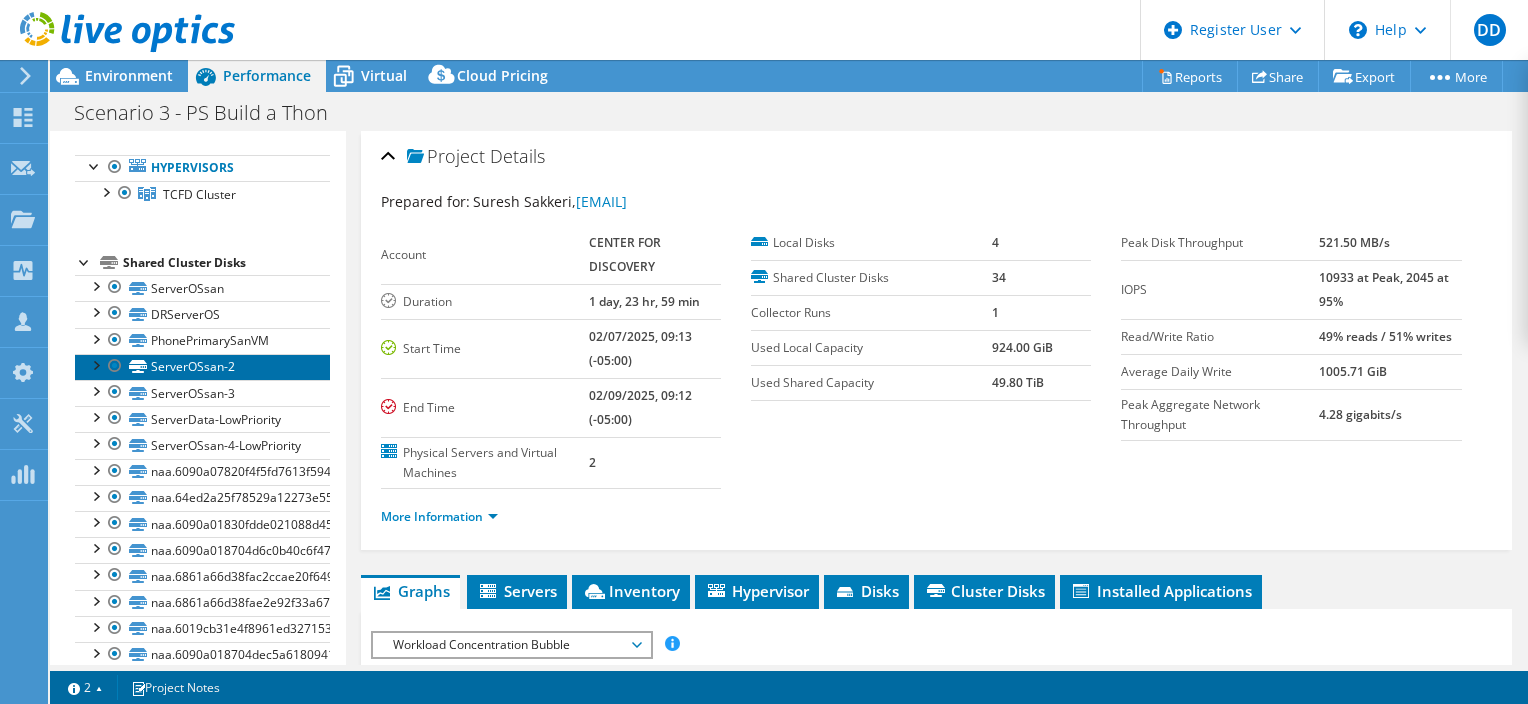 click on "ServerOSsan-2" at bounding box center [202, 367] 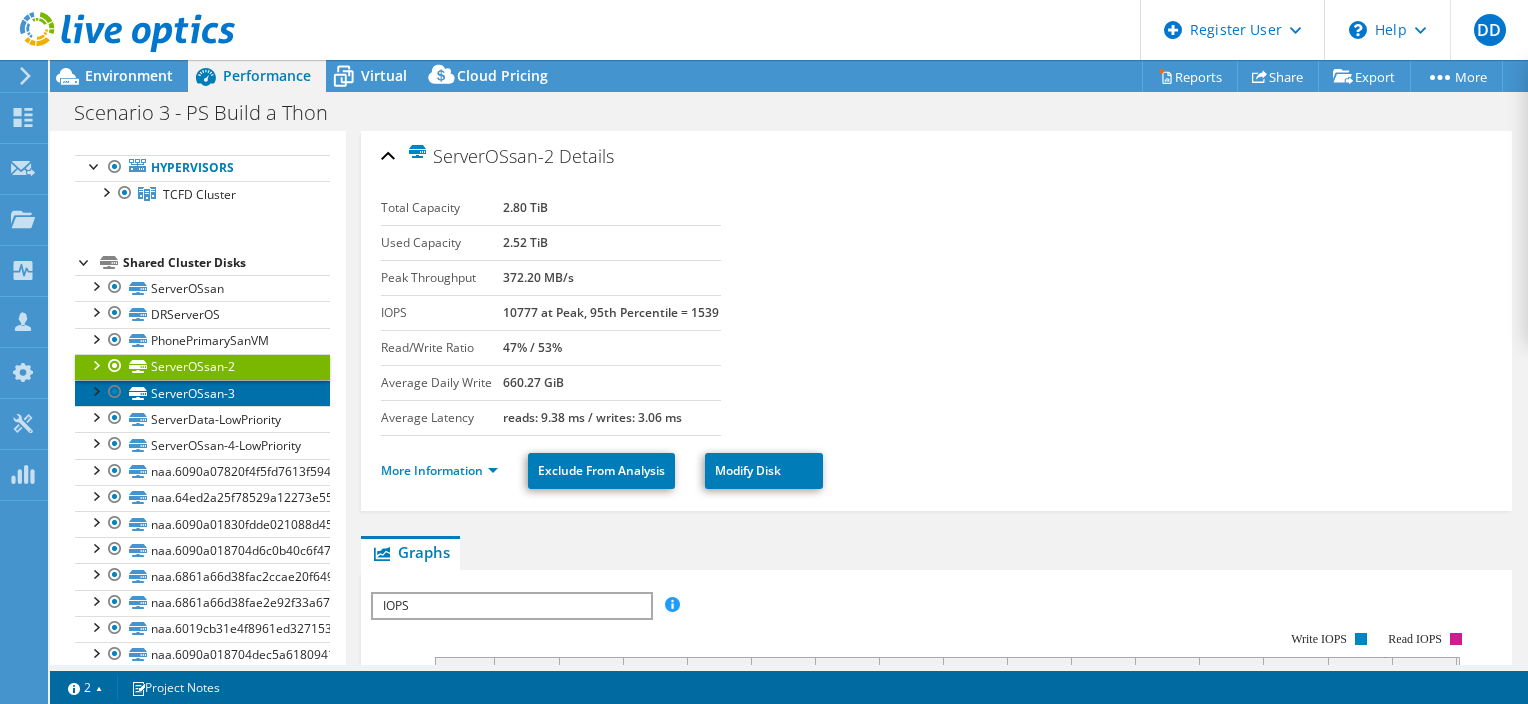 click on "ServerOSsan-3" at bounding box center [202, 393] 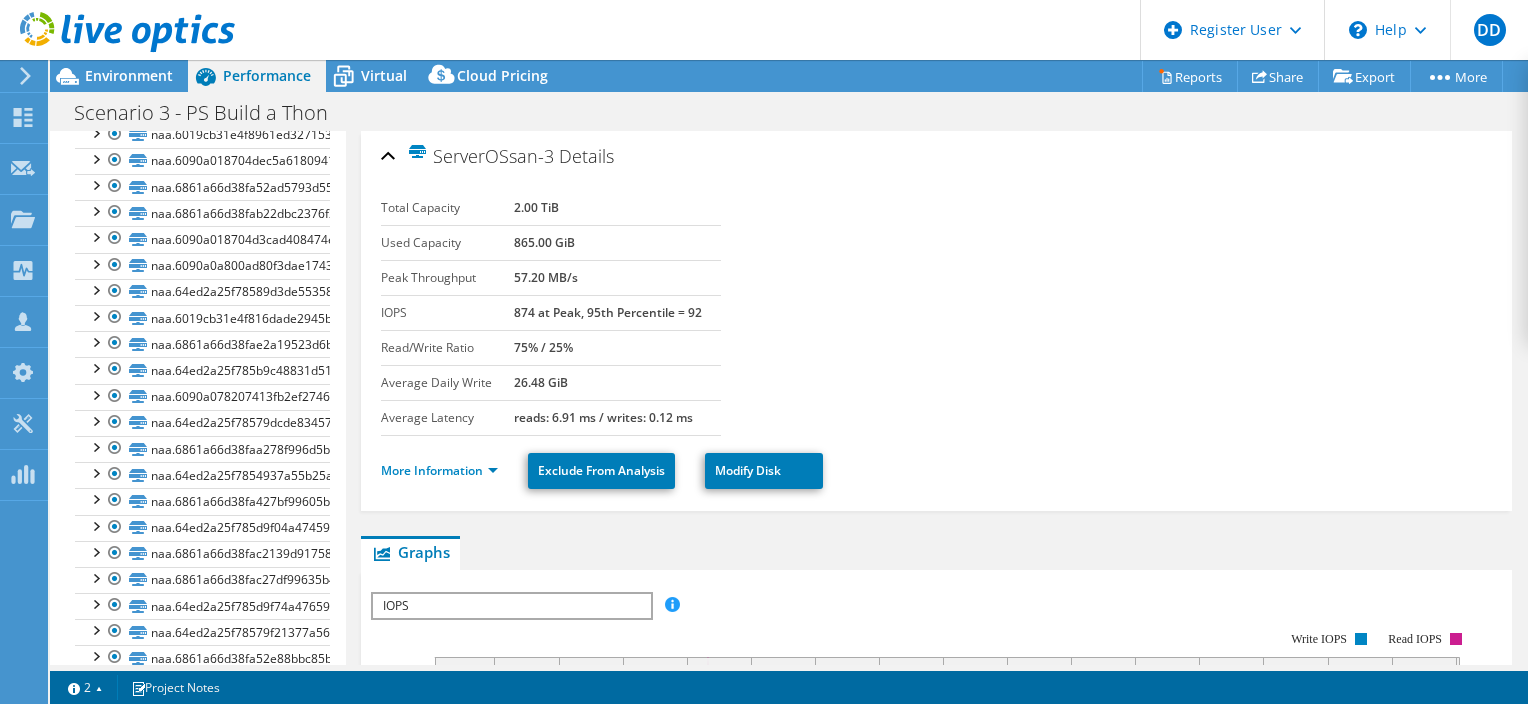 scroll, scrollTop: 649, scrollLeft: 0, axis: vertical 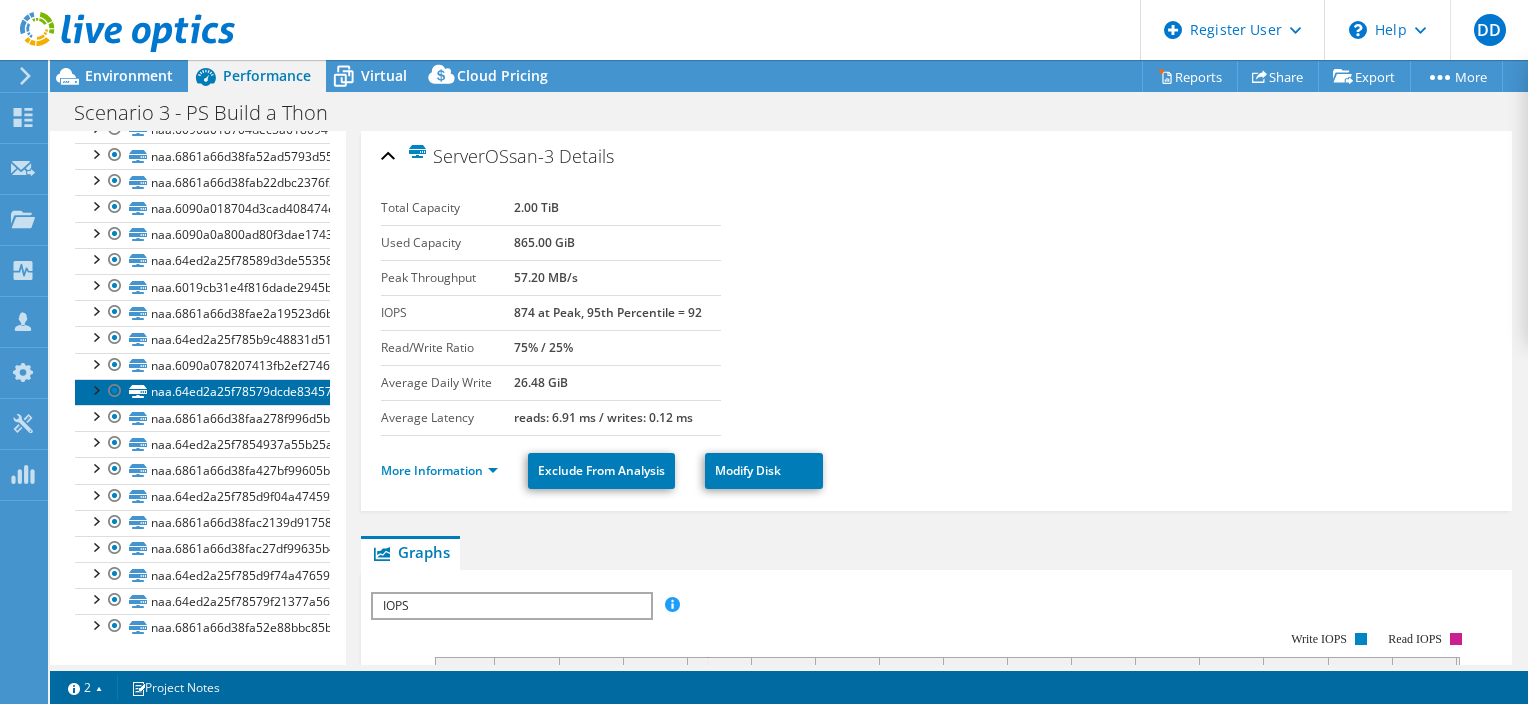 click on "naa.64ed2a25f78579dcde83457058022099" at bounding box center (202, 392) 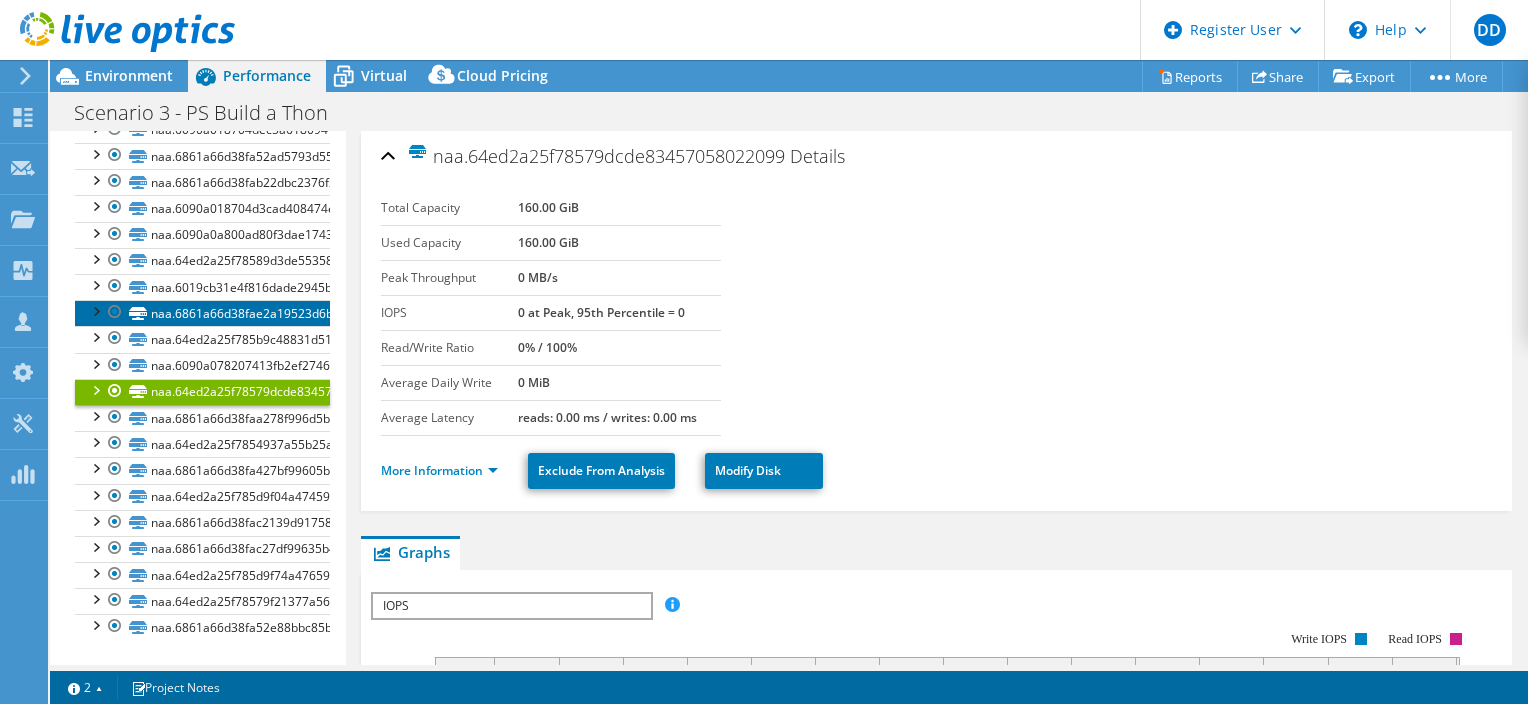 click on "naa.6861a66d38fae2a19523d6bd4a2925d8" at bounding box center [202, 313] 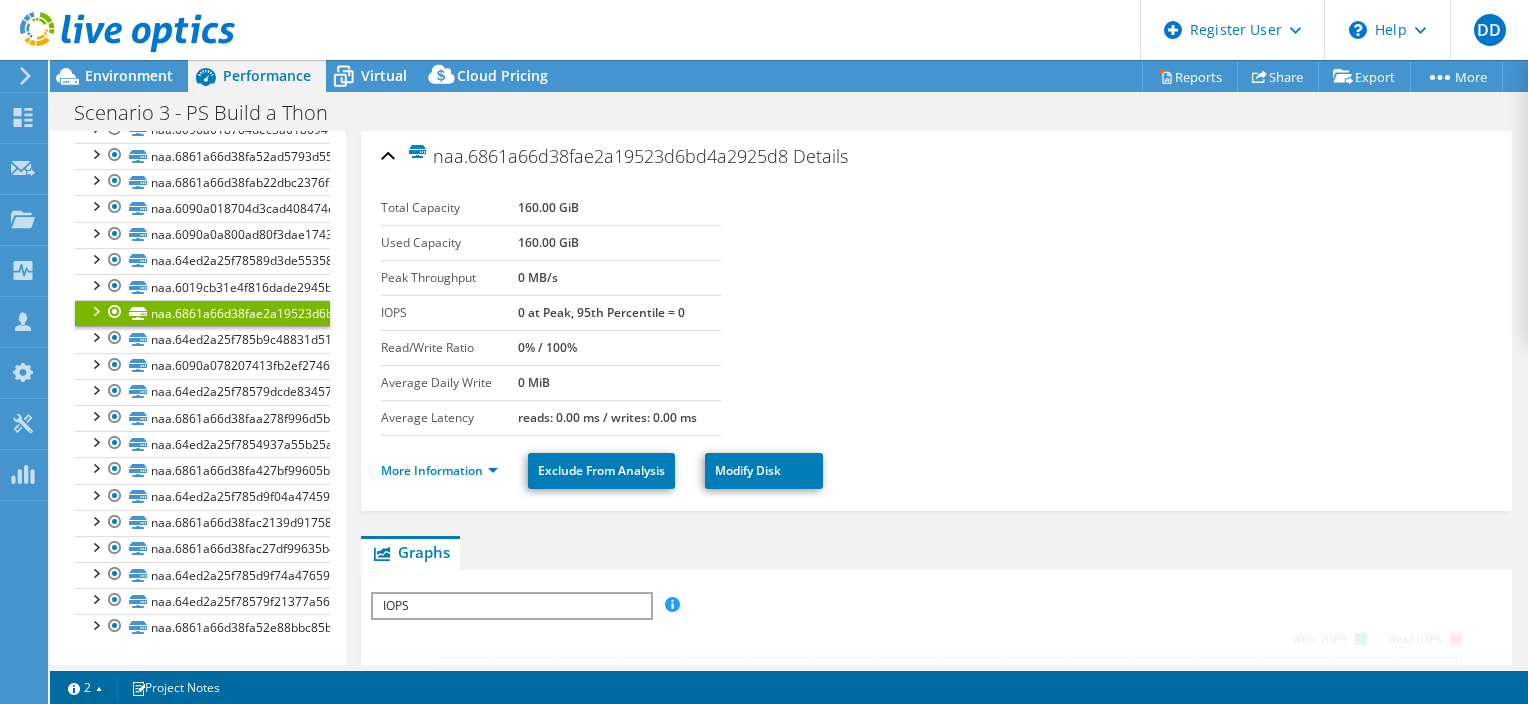 scroll, scrollTop: 249, scrollLeft: 0, axis: vertical 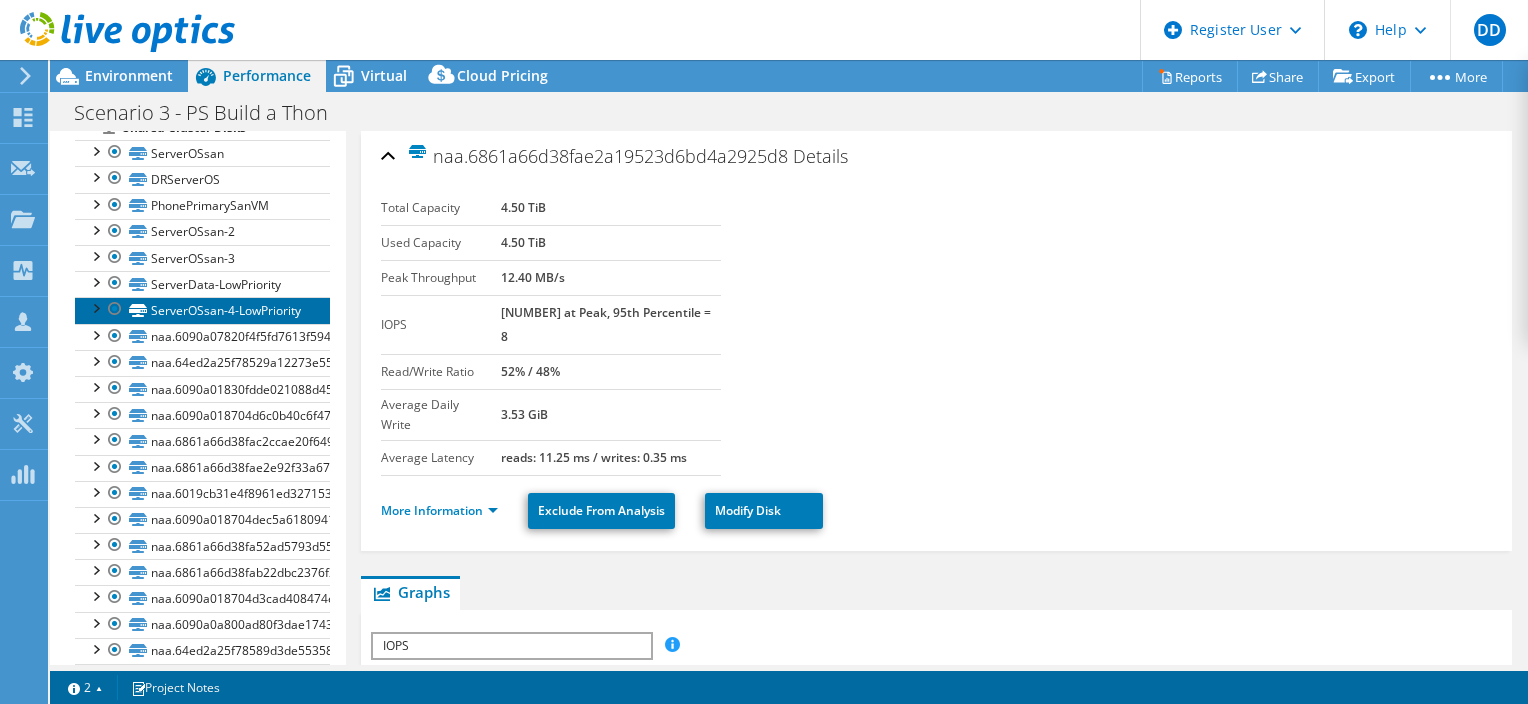 click on "ServerOSsan-4-LowPriority" at bounding box center (202, 310) 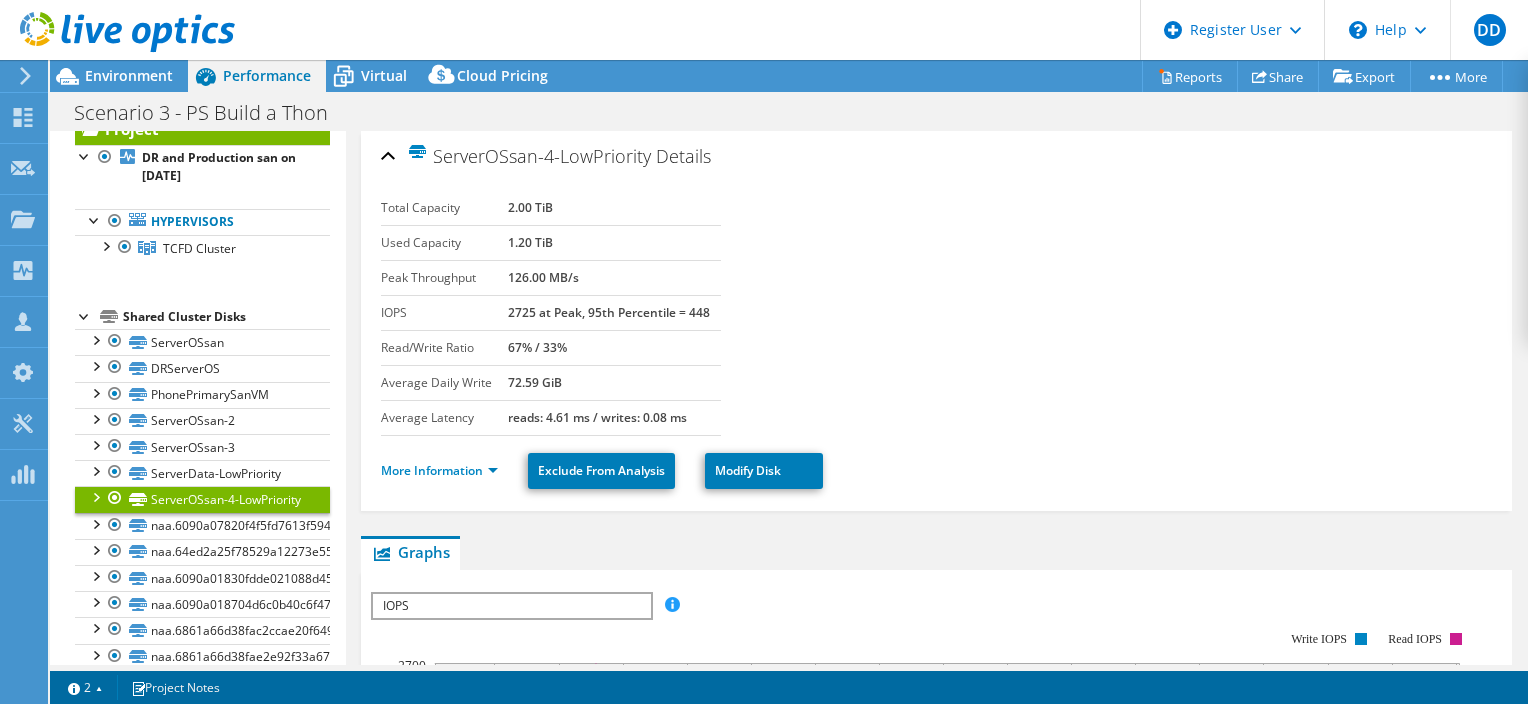 scroll, scrollTop: 60, scrollLeft: 0, axis: vertical 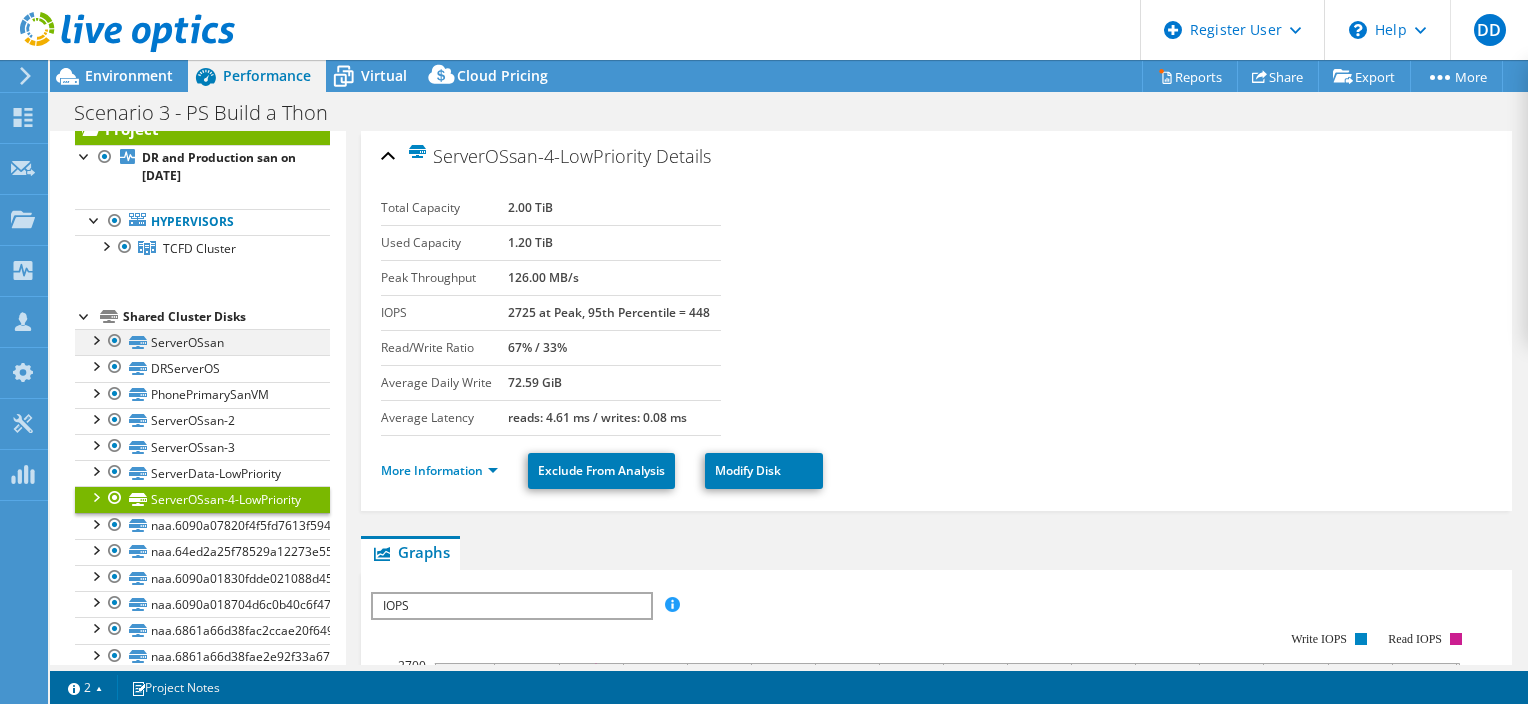 click at bounding box center [95, 339] 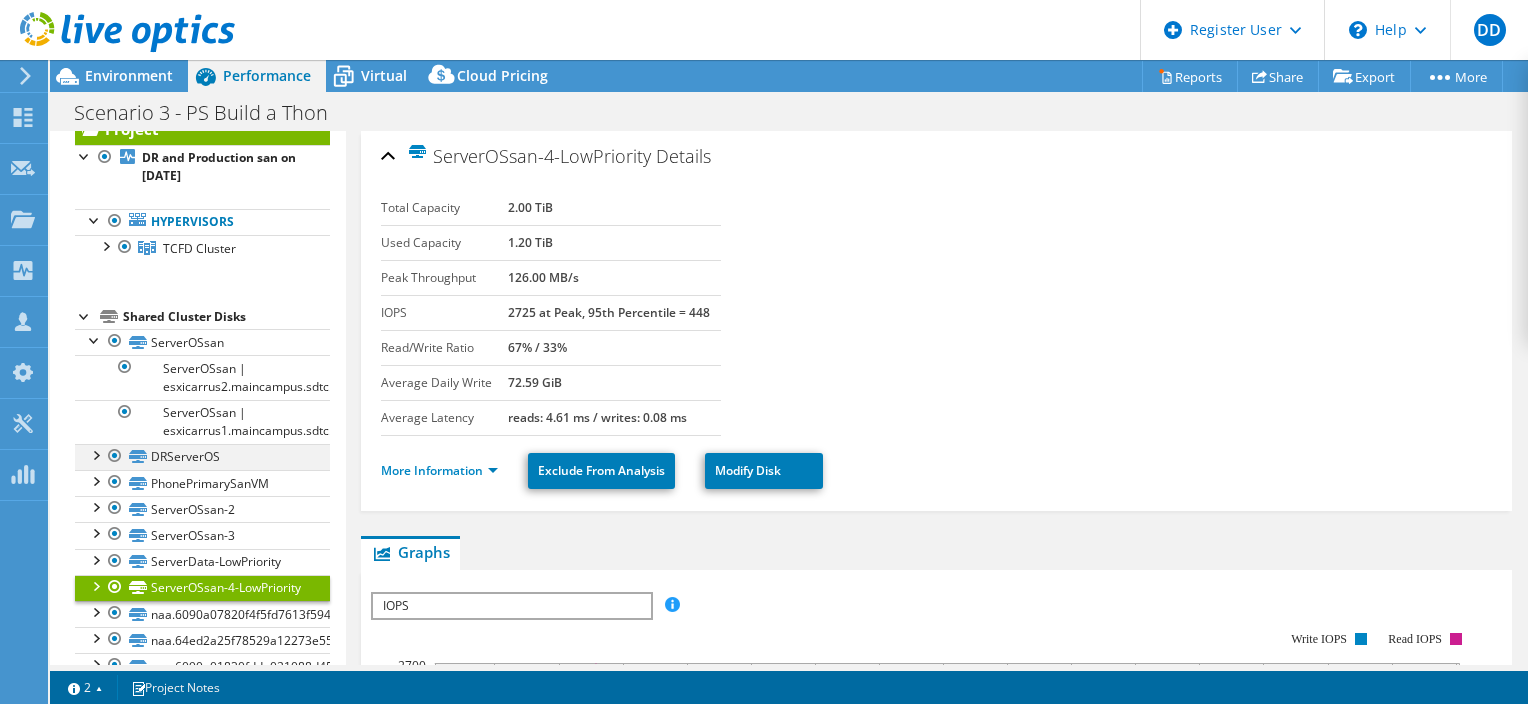click at bounding box center (95, 454) 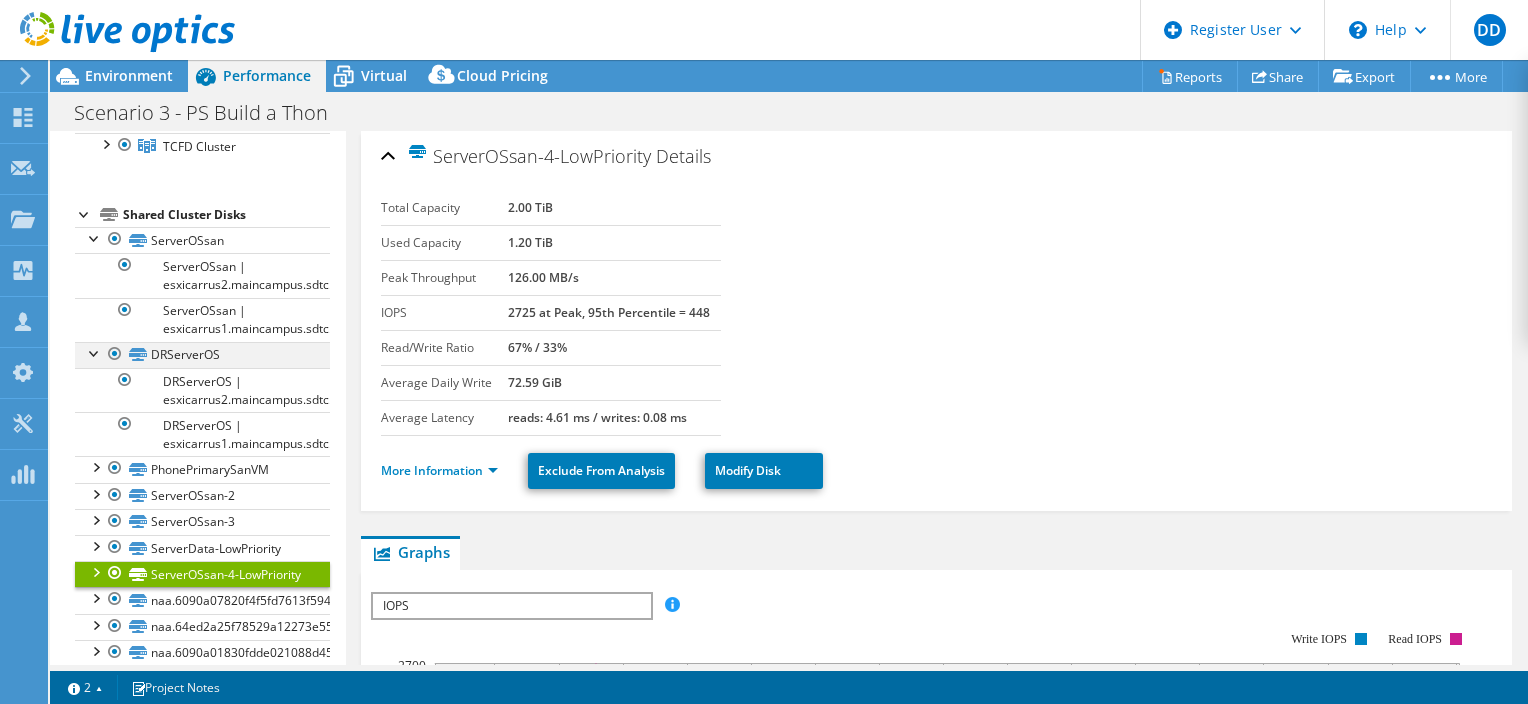 scroll, scrollTop: 180, scrollLeft: 0, axis: vertical 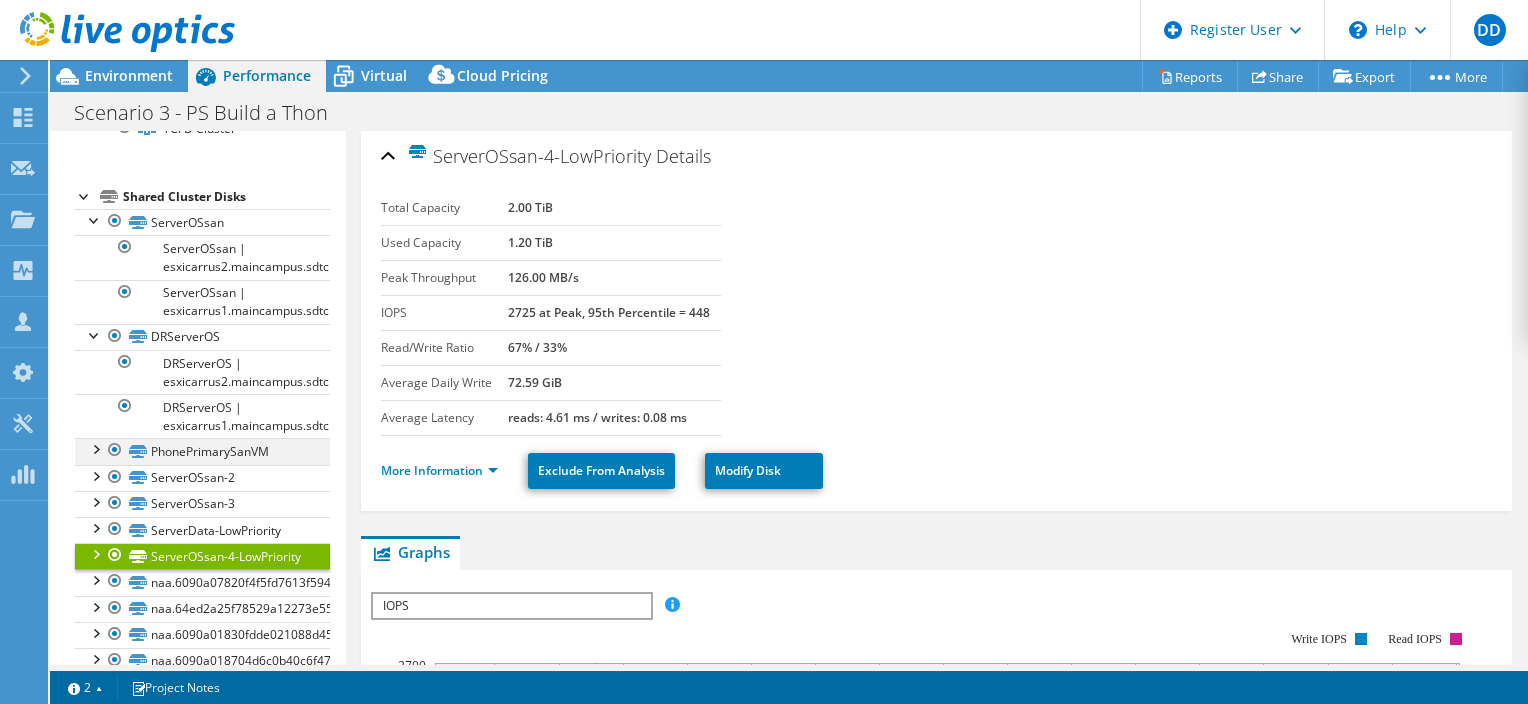 click at bounding box center (95, 448) 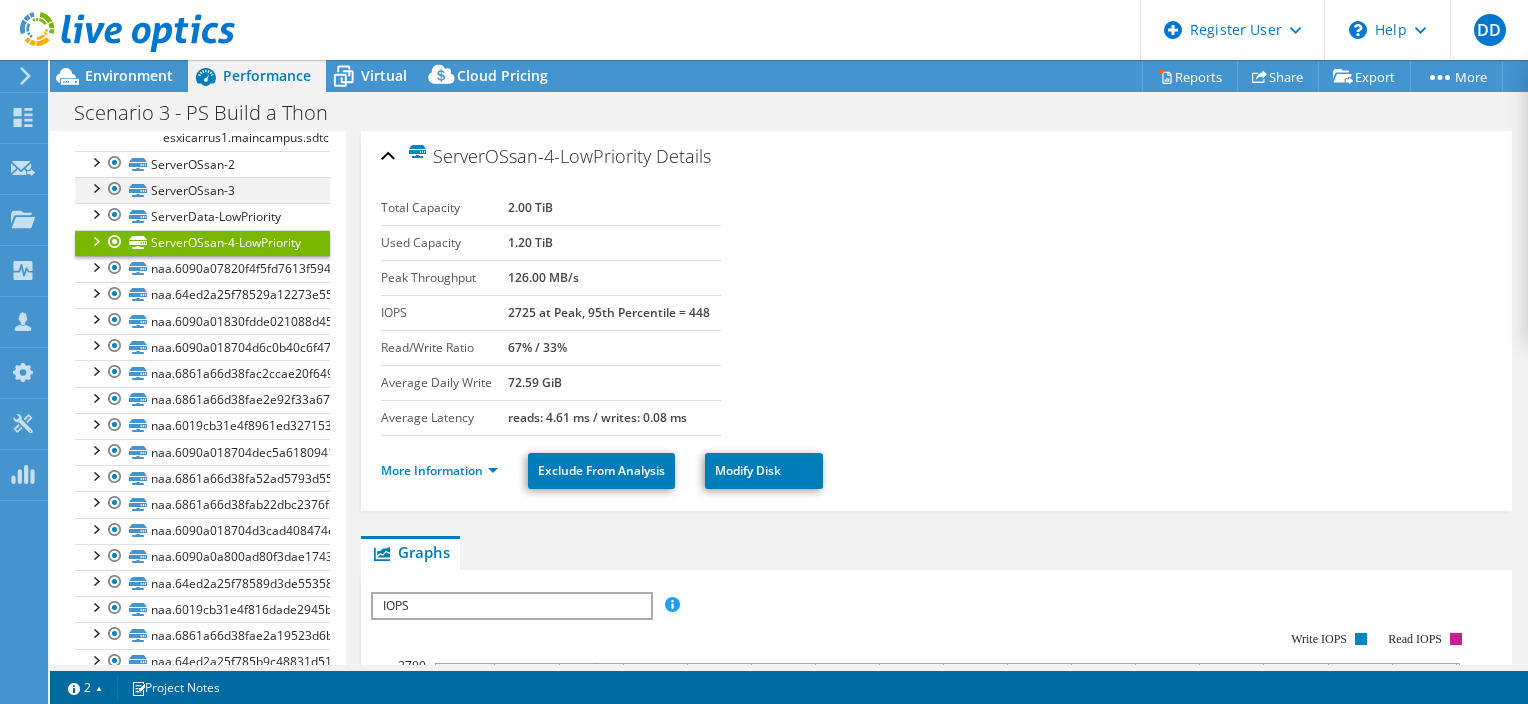 scroll, scrollTop: 592, scrollLeft: 0, axis: vertical 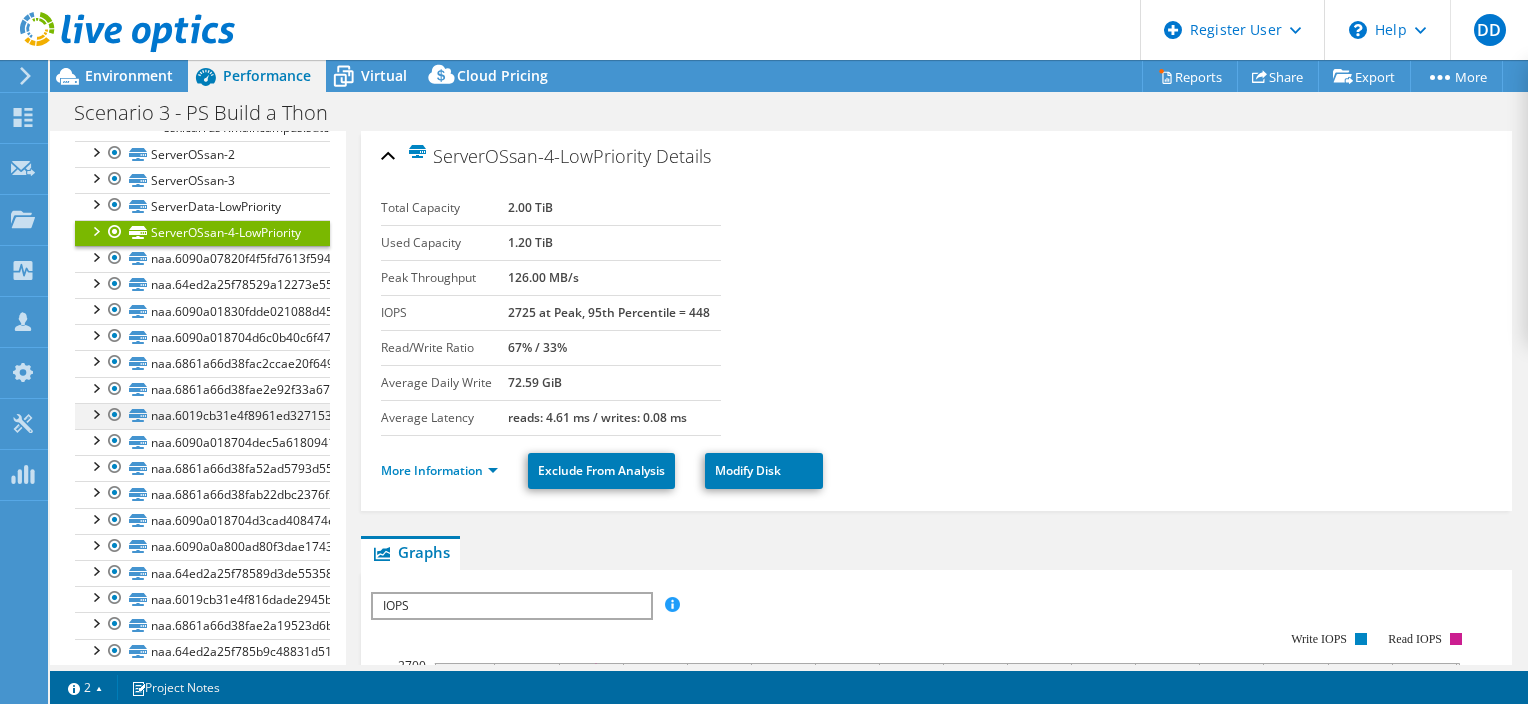 click at bounding box center [95, 413] 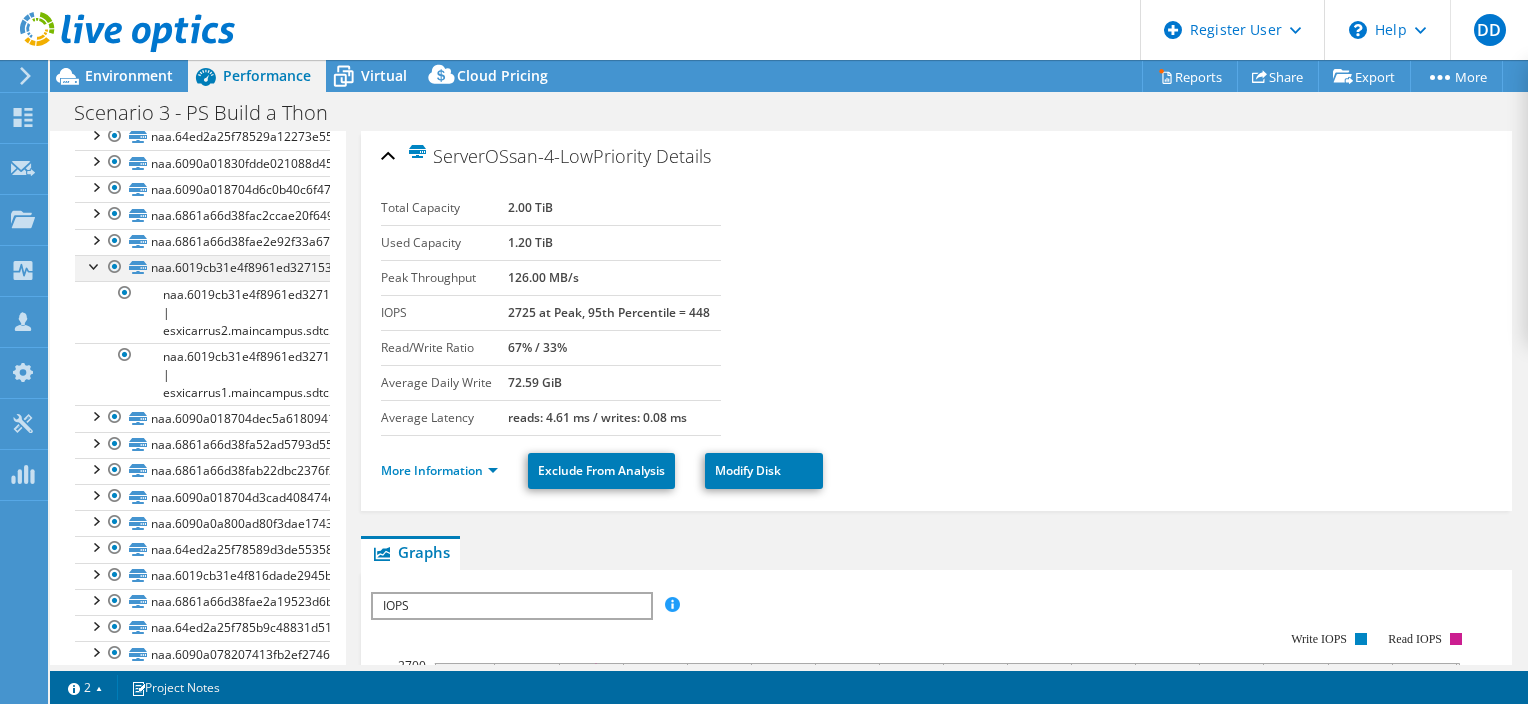 scroll, scrollTop: 742, scrollLeft: 0, axis: vertical 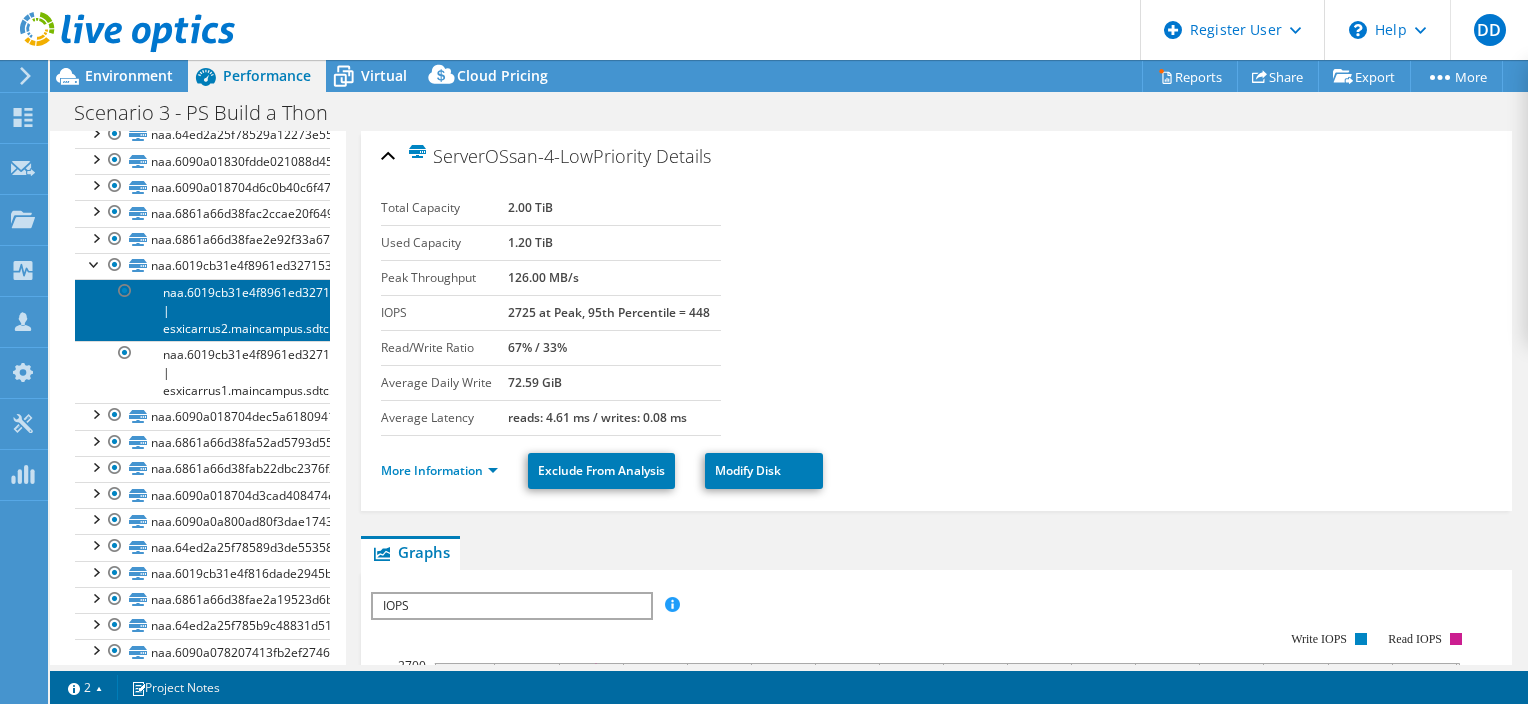 click on "naa.6019cb31e4f8961ed327153f5100805b | esxicarrus2.maincampus.sdtc.org" at bounding box center (202, 310) 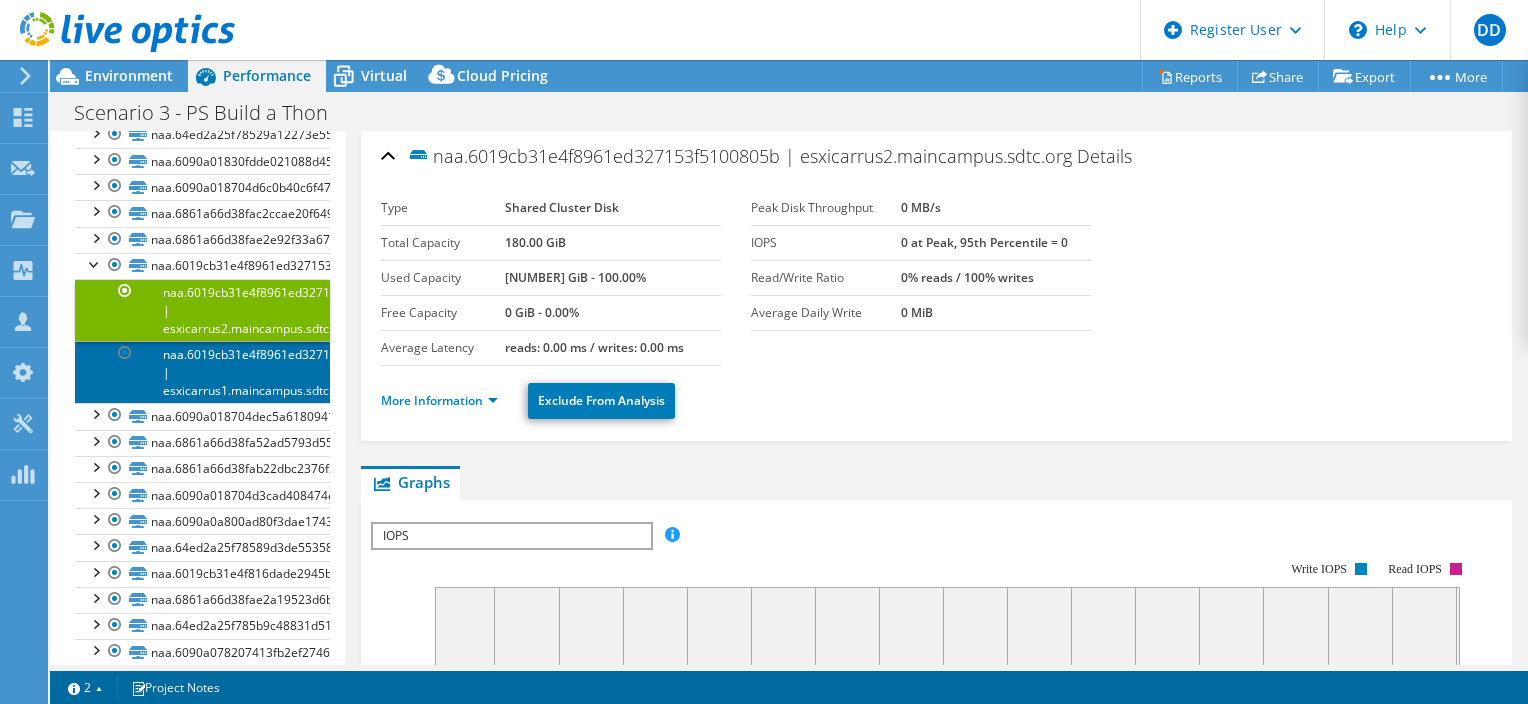 click on "naa.6019cb31e4f8961ed327153f5100805b | esxicarrus1.maincampus.sdtc.org" at bounding box center [202, 372] 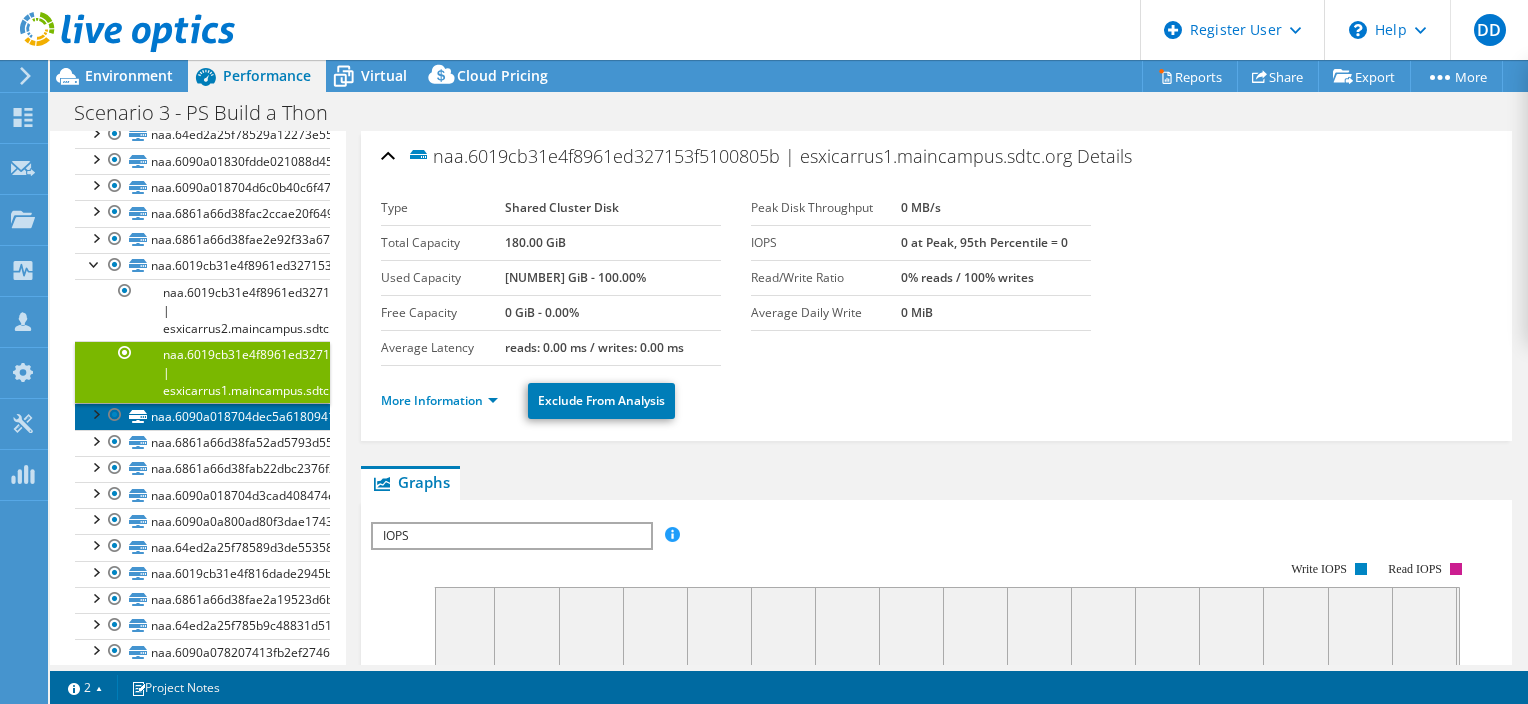 click on "naa.6090a018704dec5a6180941a0000e008" at bounding box center [202, 416] 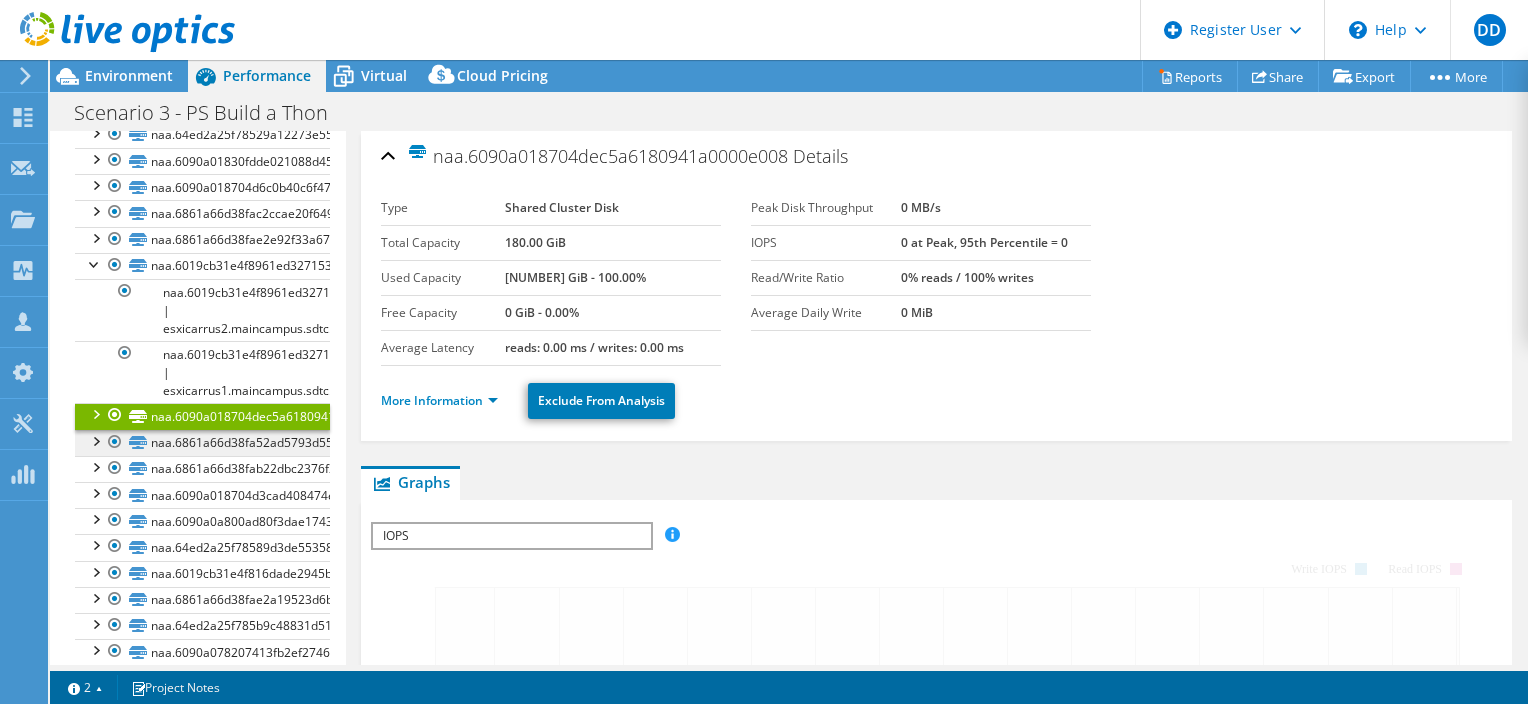 click on "naa.6861a66d38fa52ad5793d552f022858c" at bounding box center (202, 443) 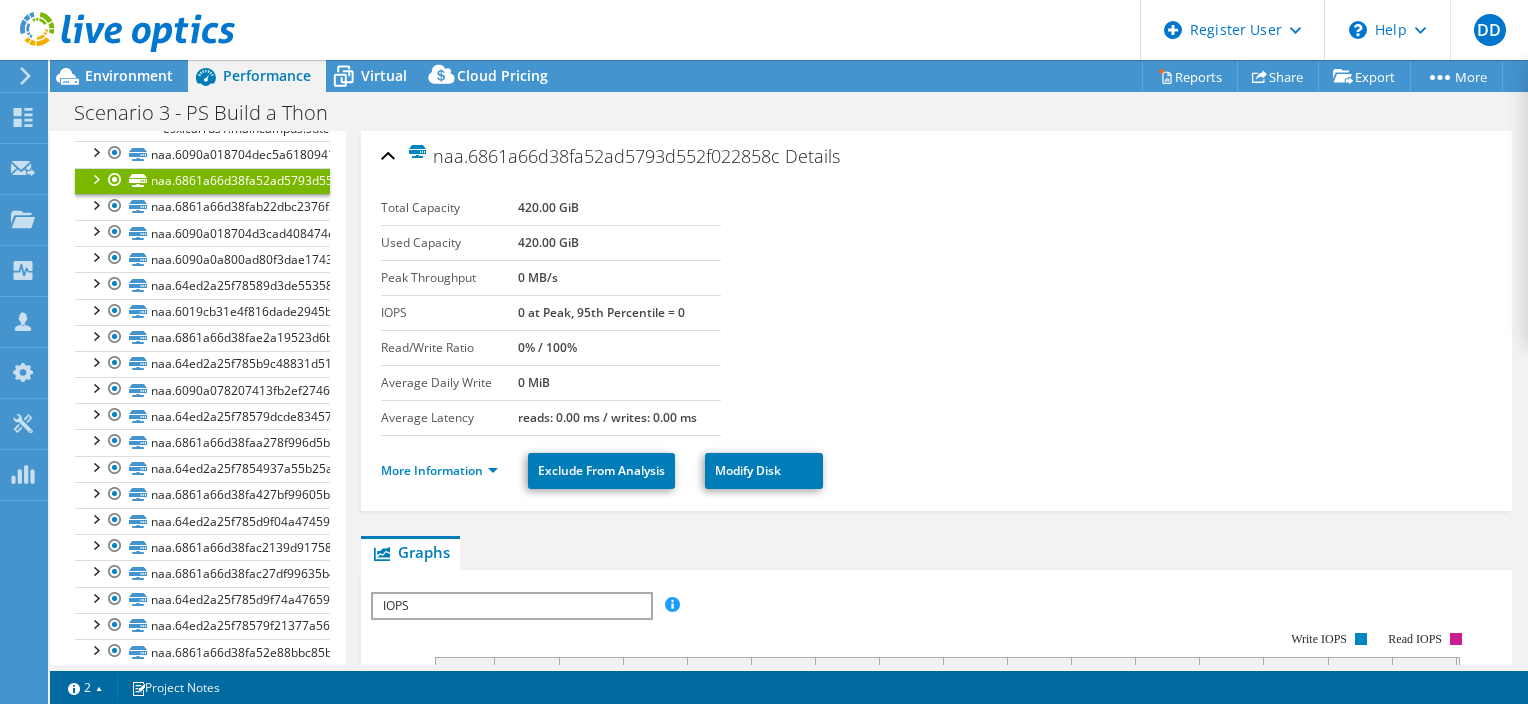 scroll, scrollTop: 1073, scrollLeft: 0, axis: vertical 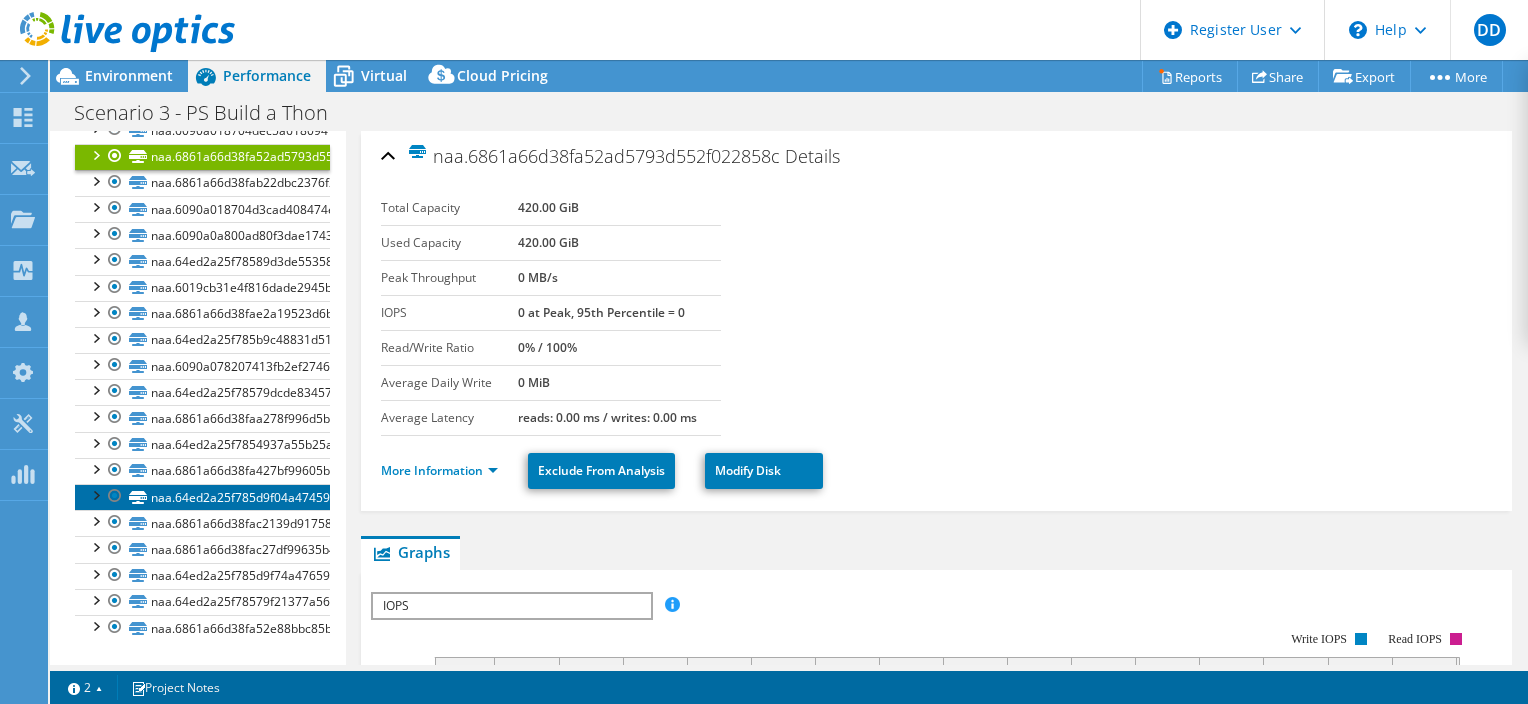 click on "naa.64ed2a25f785d9f04a47459aaf000022" at bounding box center (202, 497) 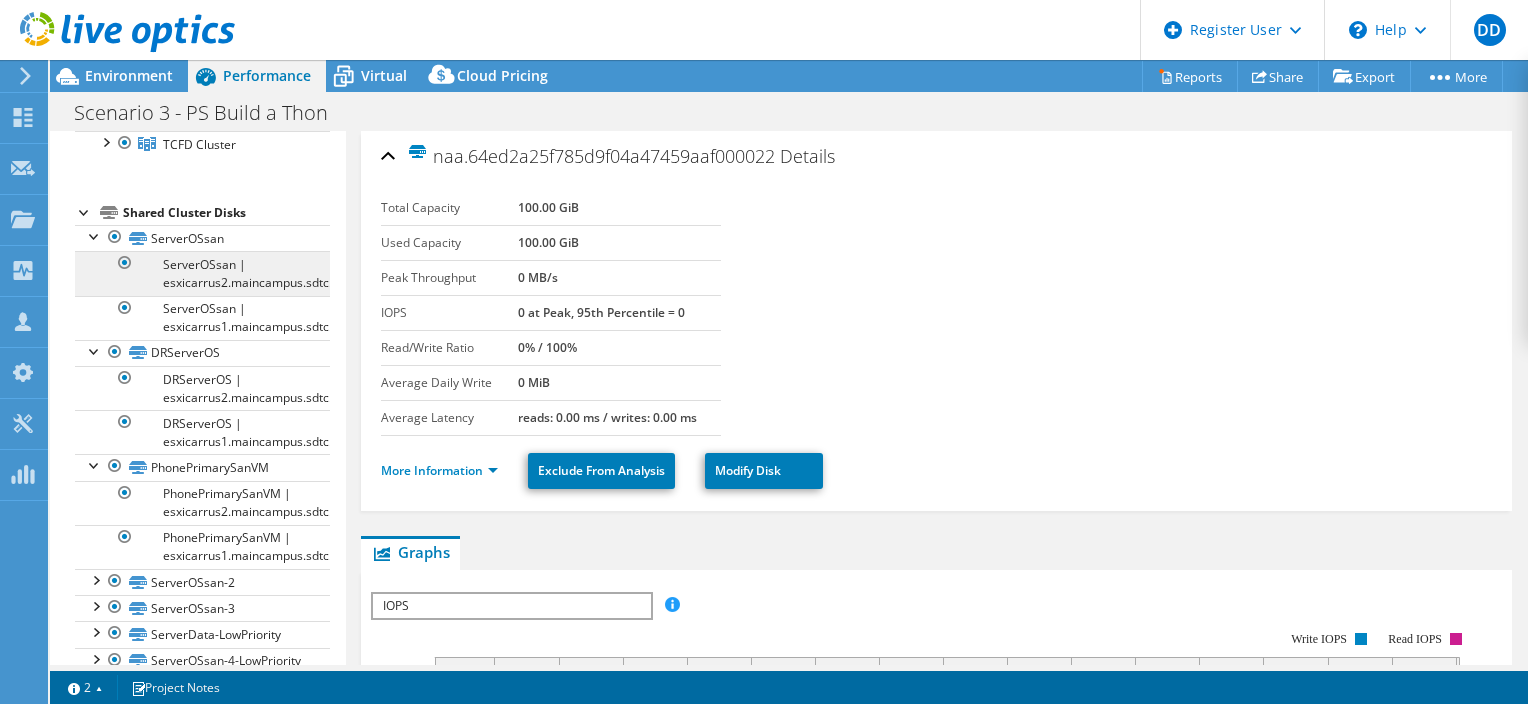 scroll, scrollTop: 0, scrollLeft: 0, axis: both 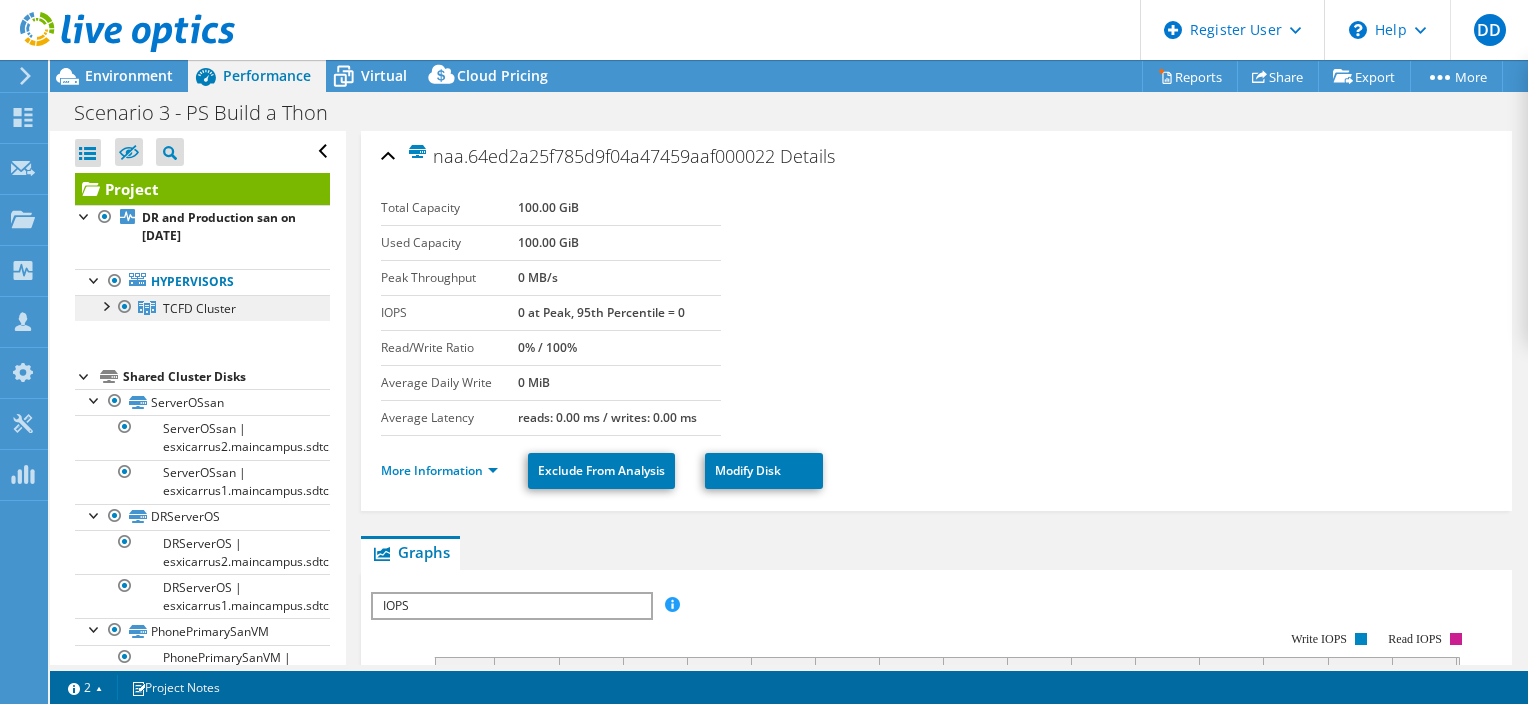 click on "TCFD Cluster" at bounding box center [199, 308] 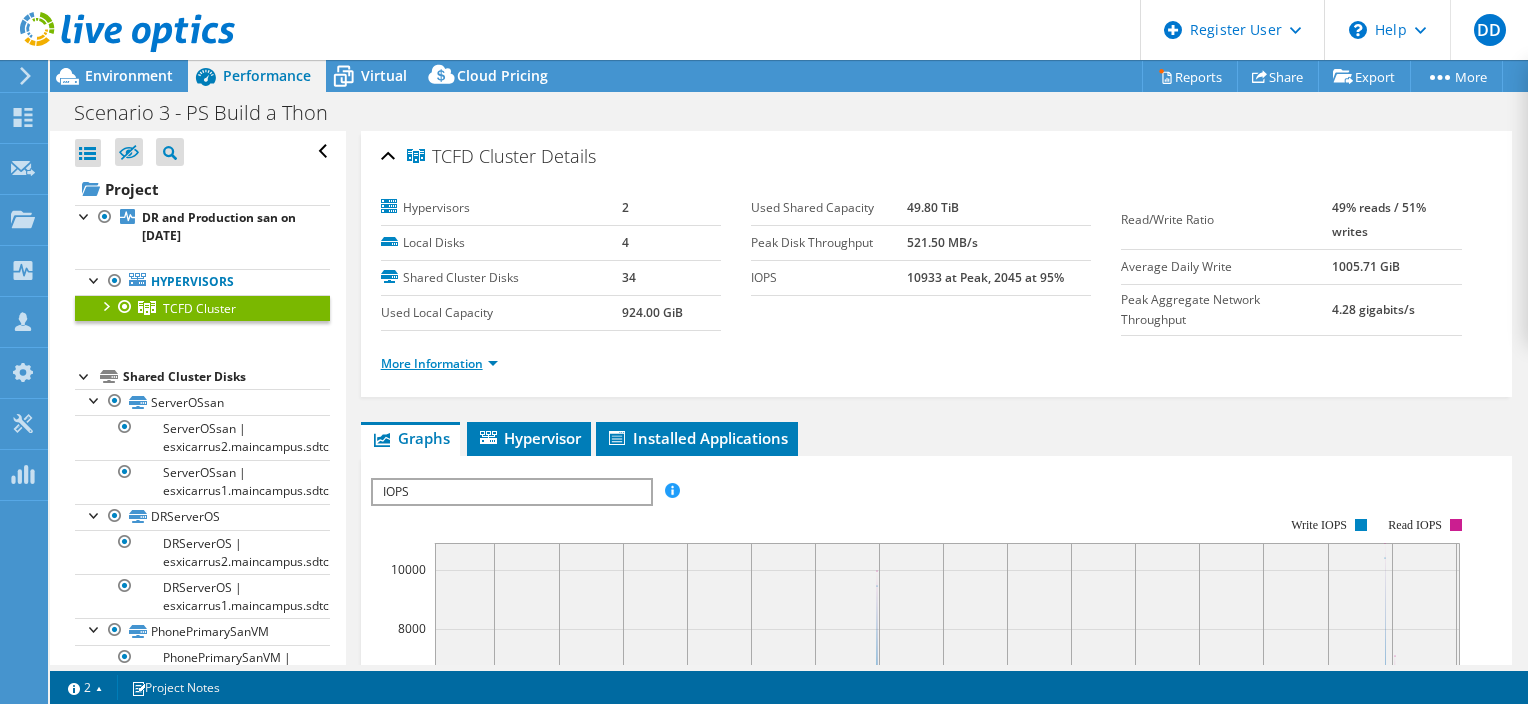 click on "More Information" at bounding box center (439, 363) 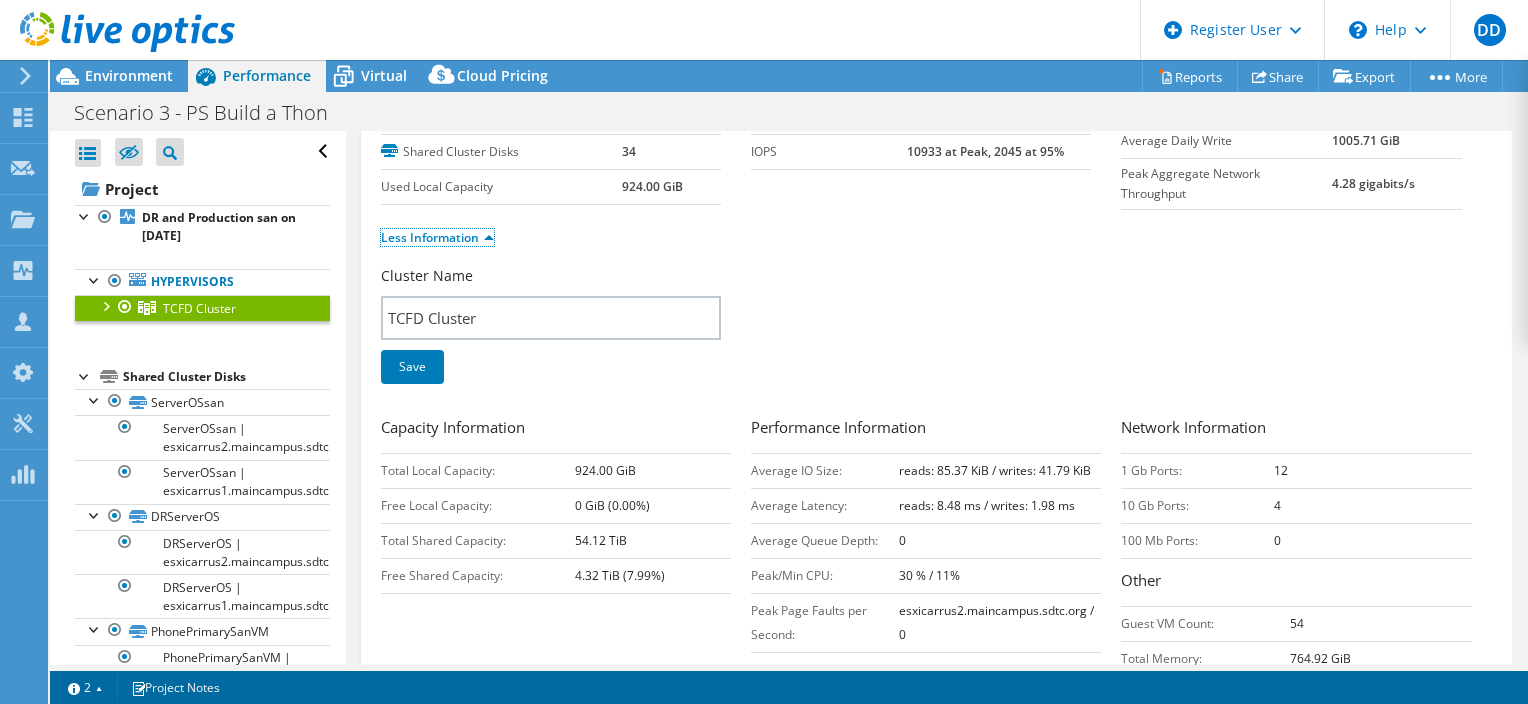 scroll, scrollTop: 0, scrollLeft: 0, axis: both 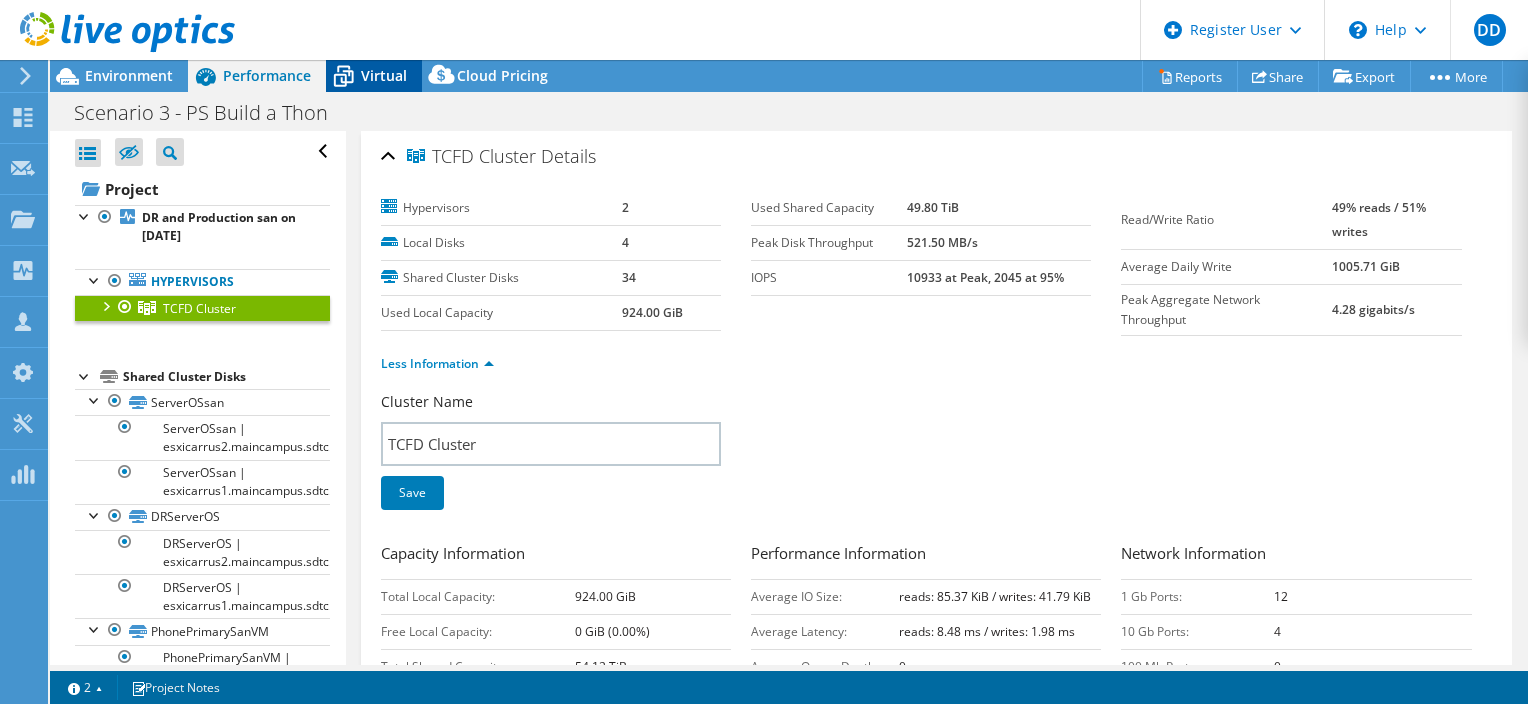 click 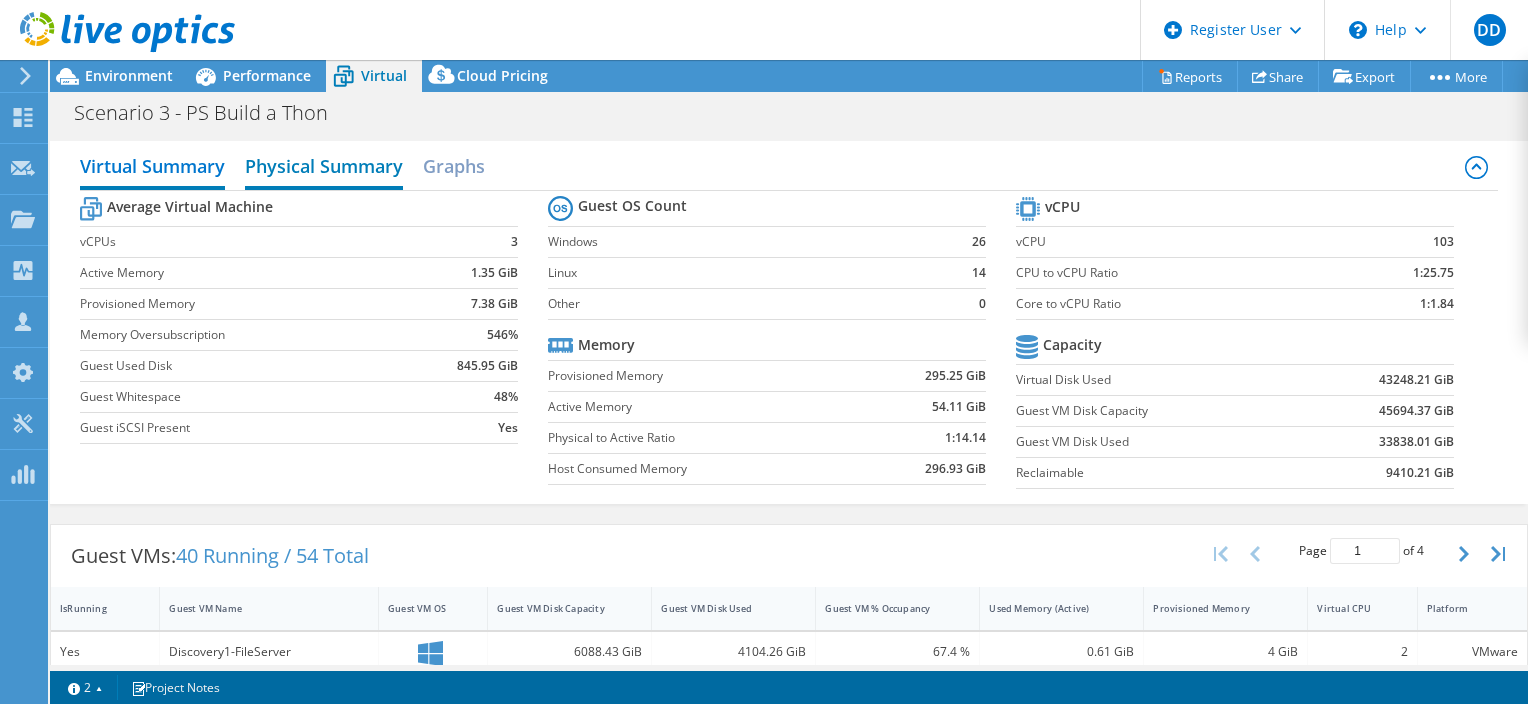 click on "Physical Summary" at bounding box center [324, 168] 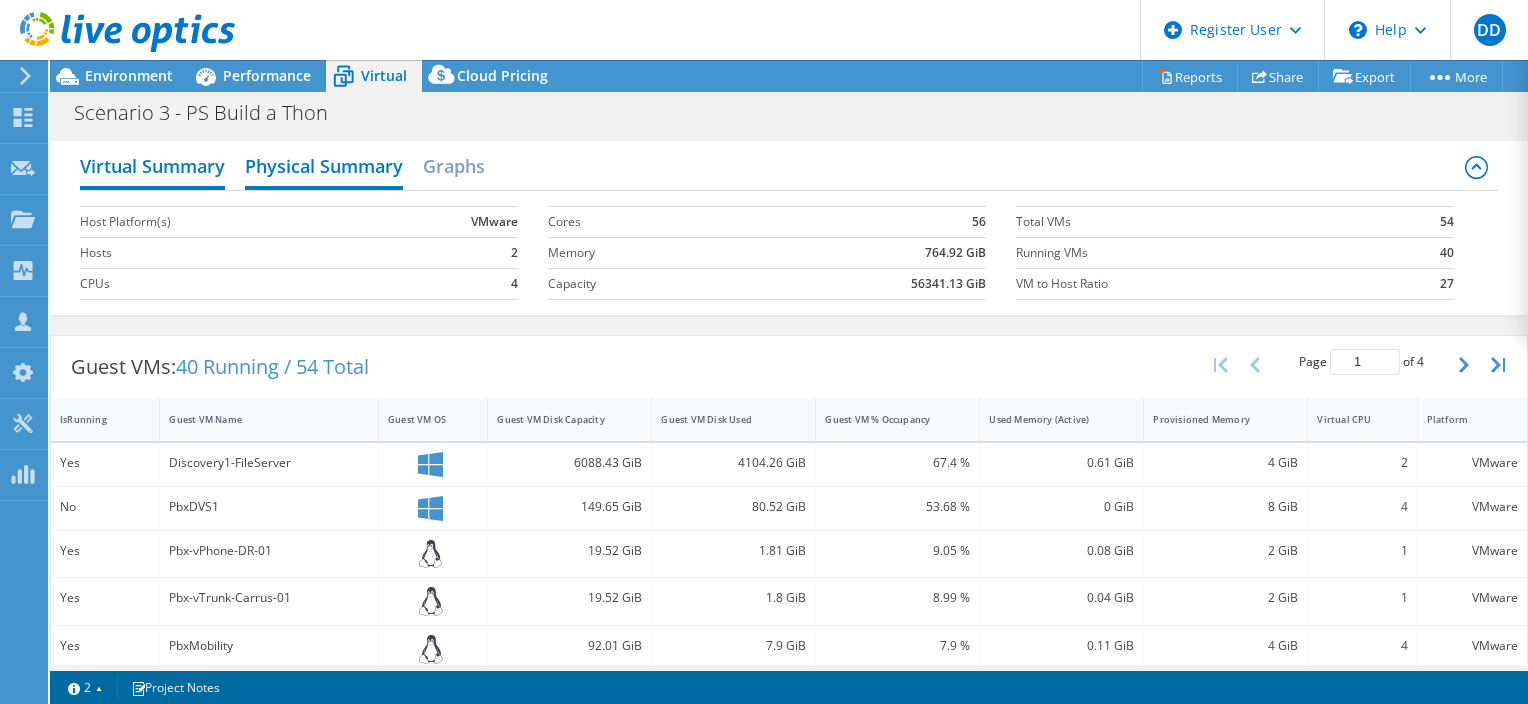 click on "Virtual Summary" at bounding box center (152, 168) 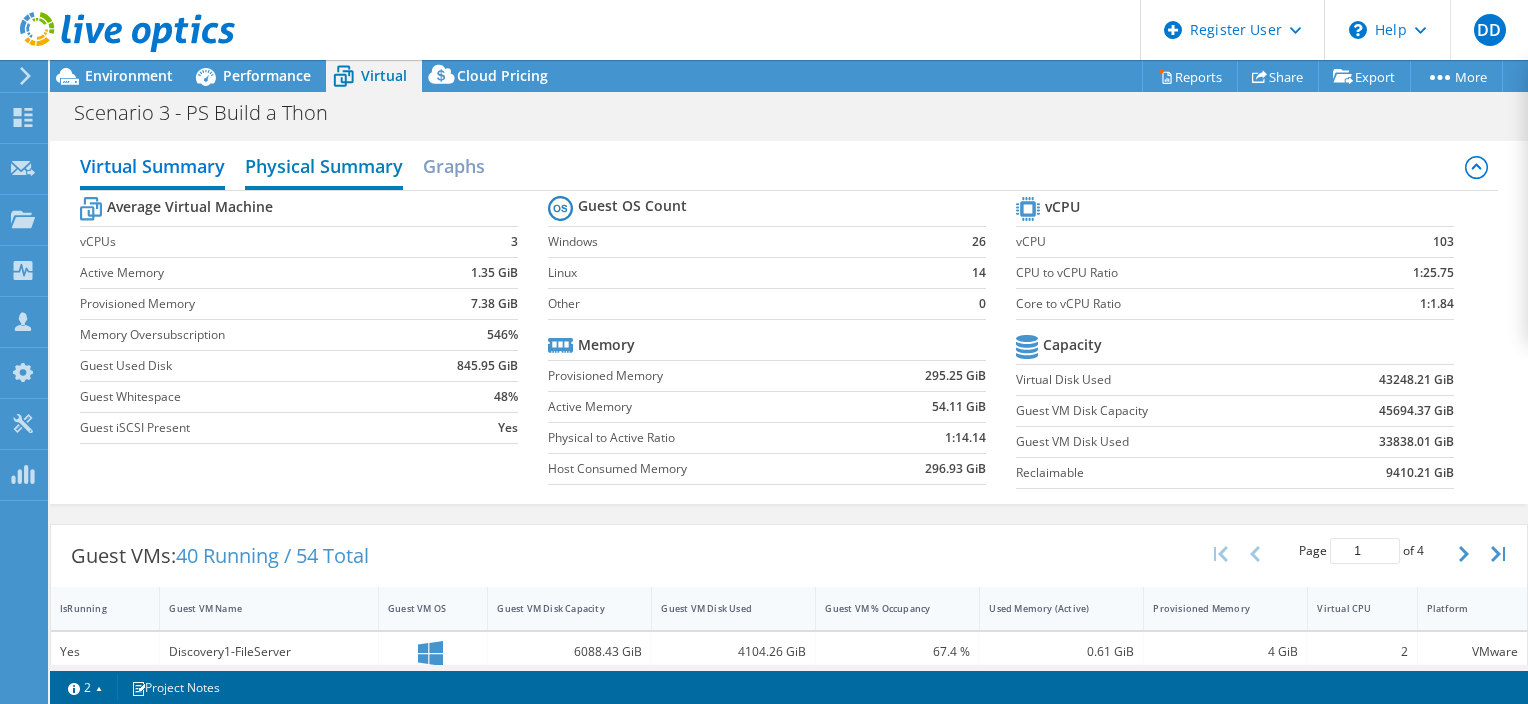 click on "Physical Summary" at bounding box center [324, 168] 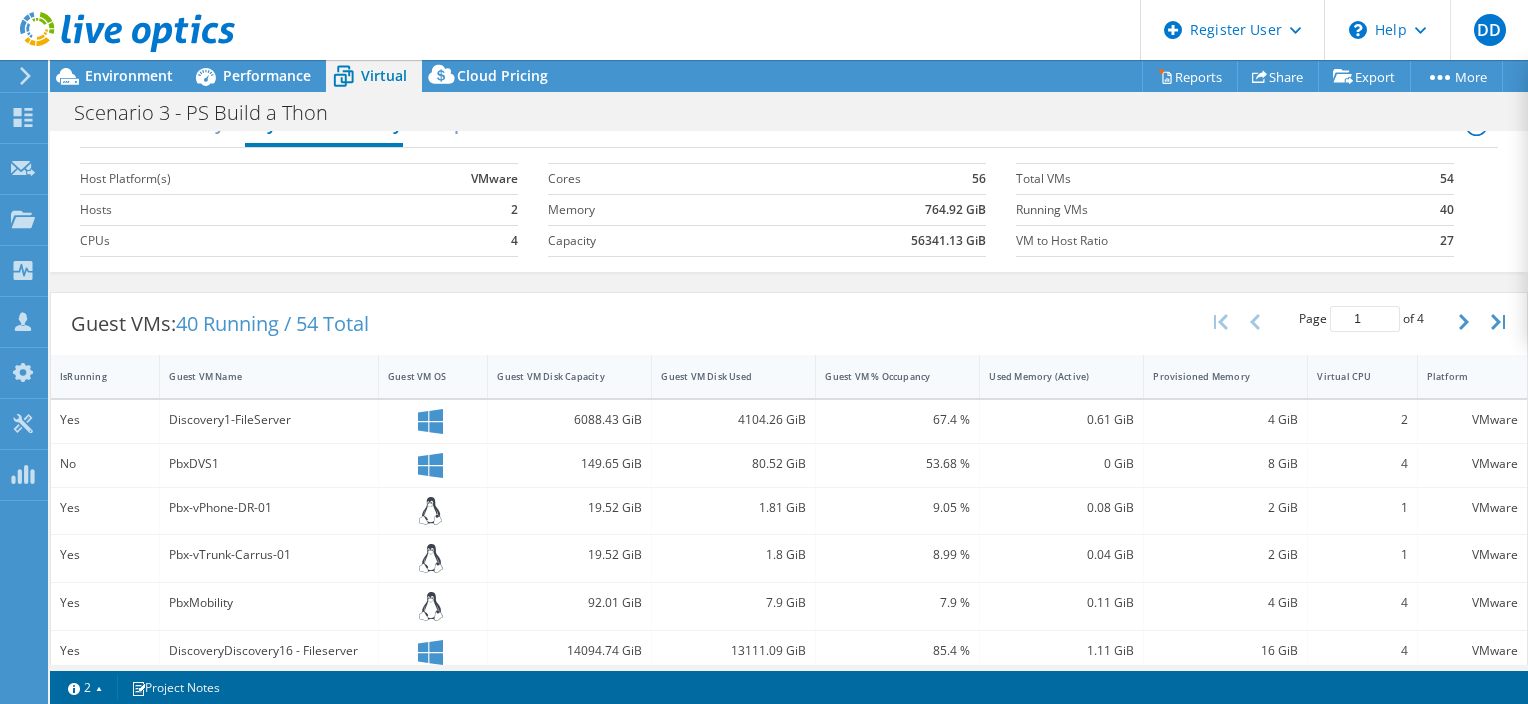 scroll, scrollTop: 64, scrollLeft: 0, axis: vertical 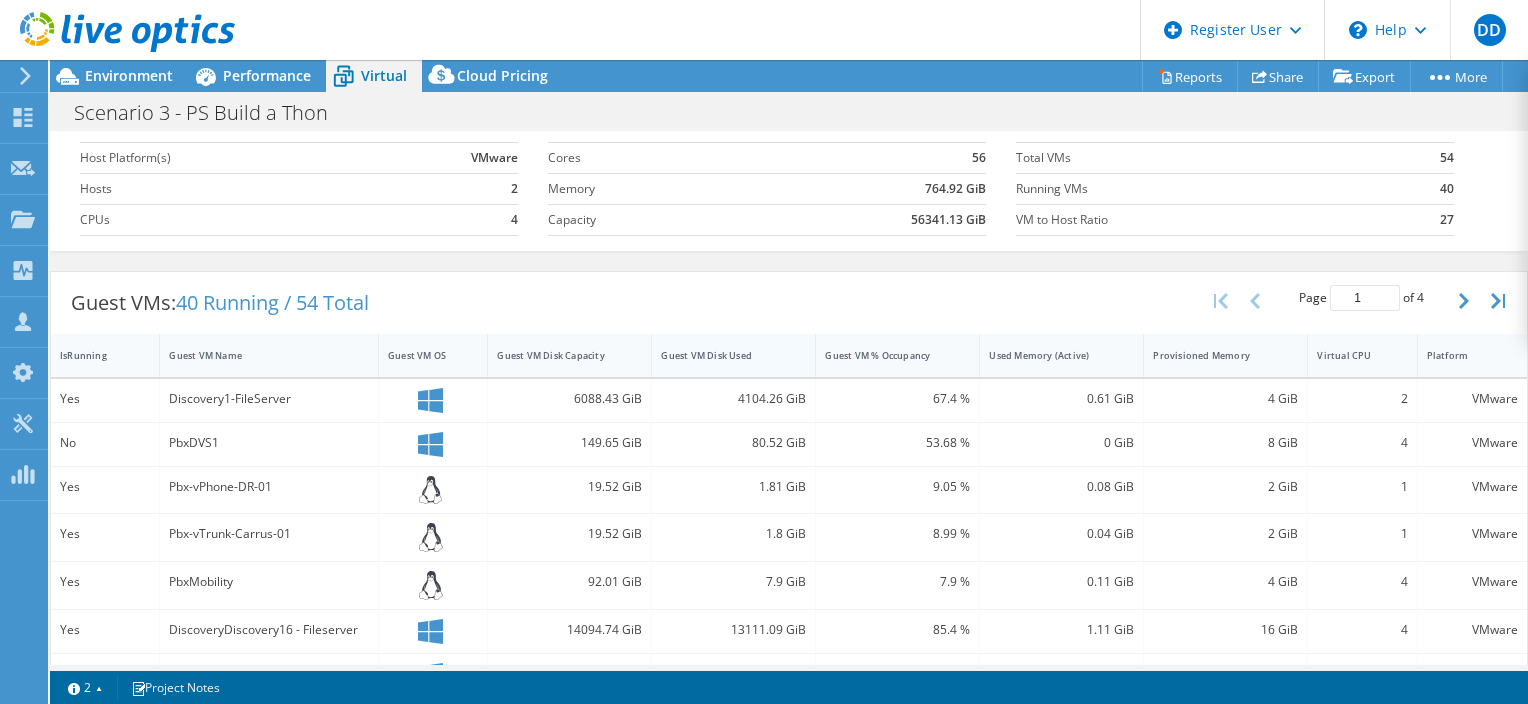 click on "Guest VM Disk Used" at bounding box center [721, 355] 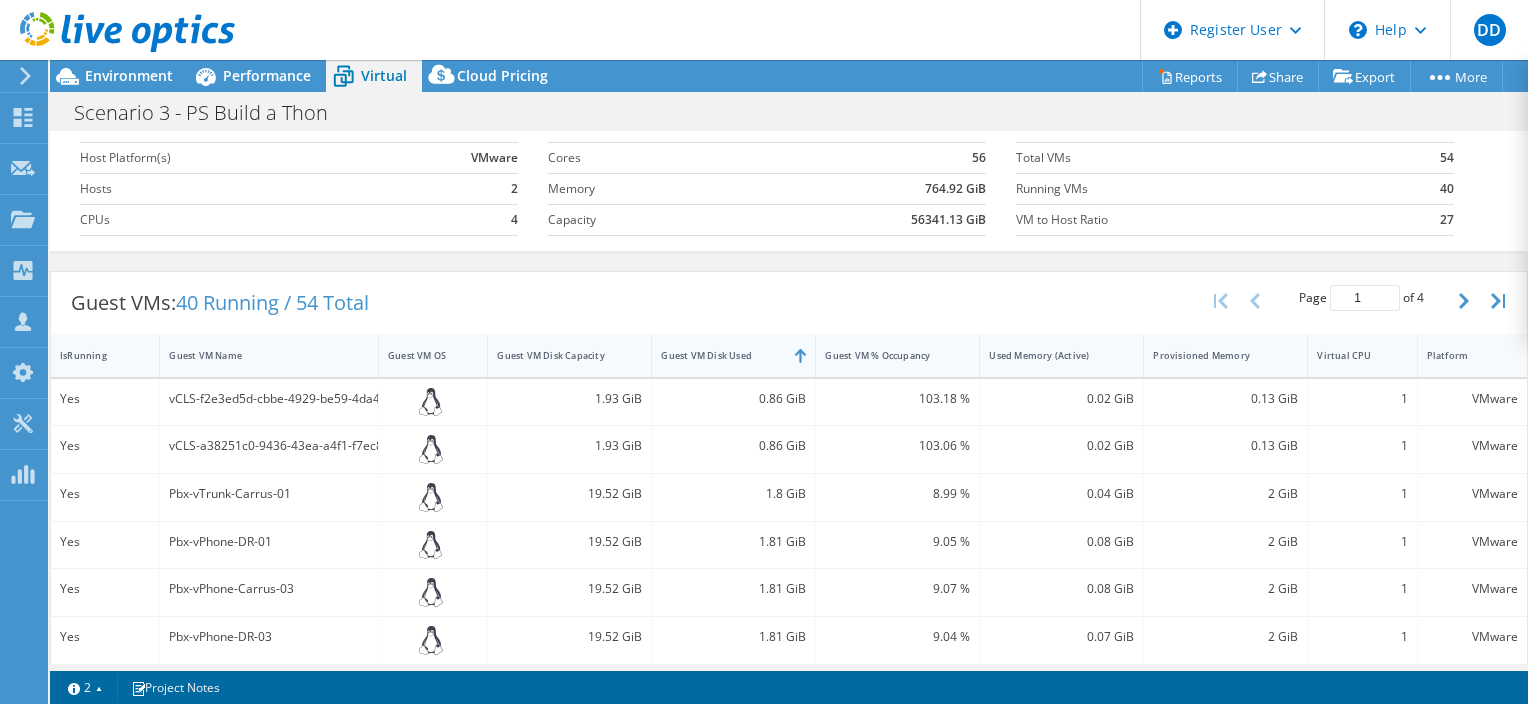 click on "Guest VM Disk Used" at bounding box center (721, 355) 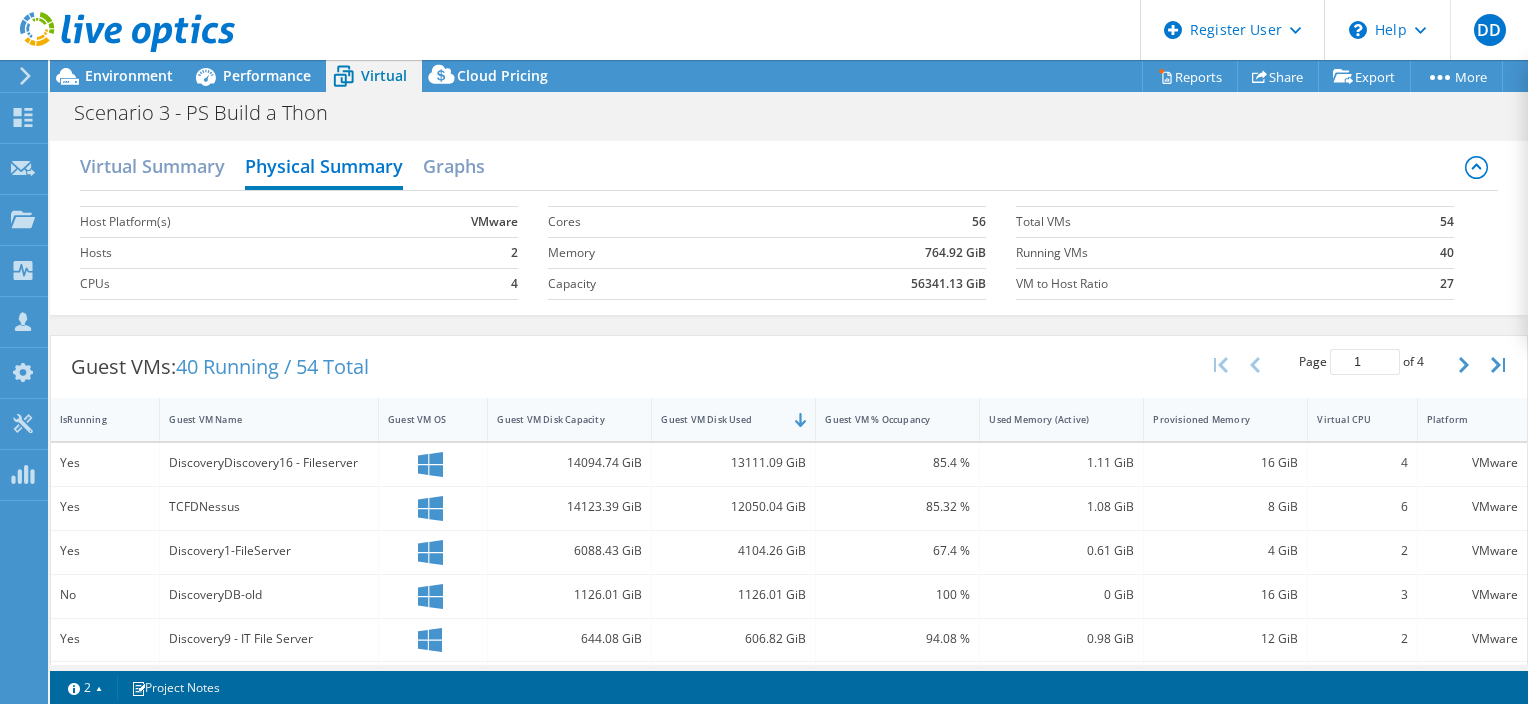 scroll, scrollTop: 0, scrollLeft: 0, axis: both 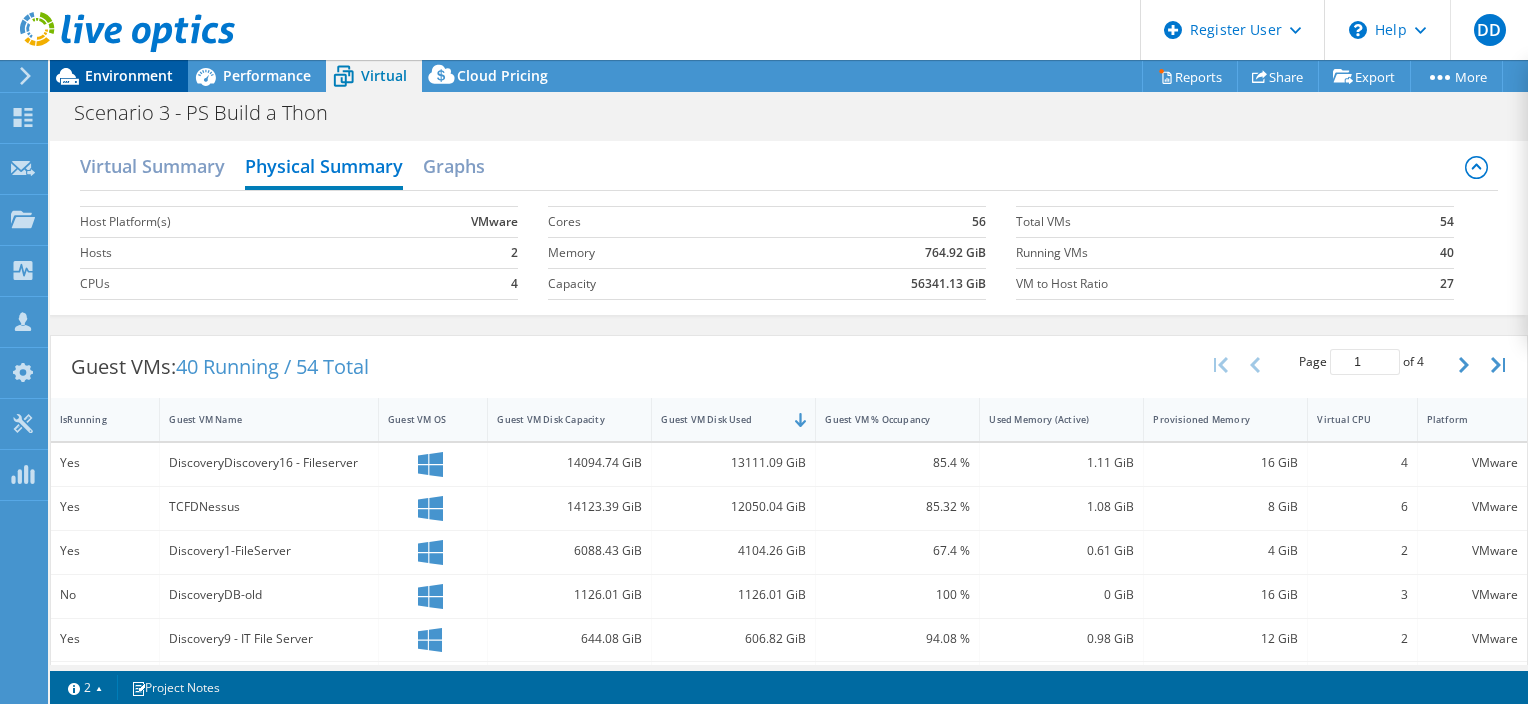 click on "Environment" at bounding box center [129, 75] 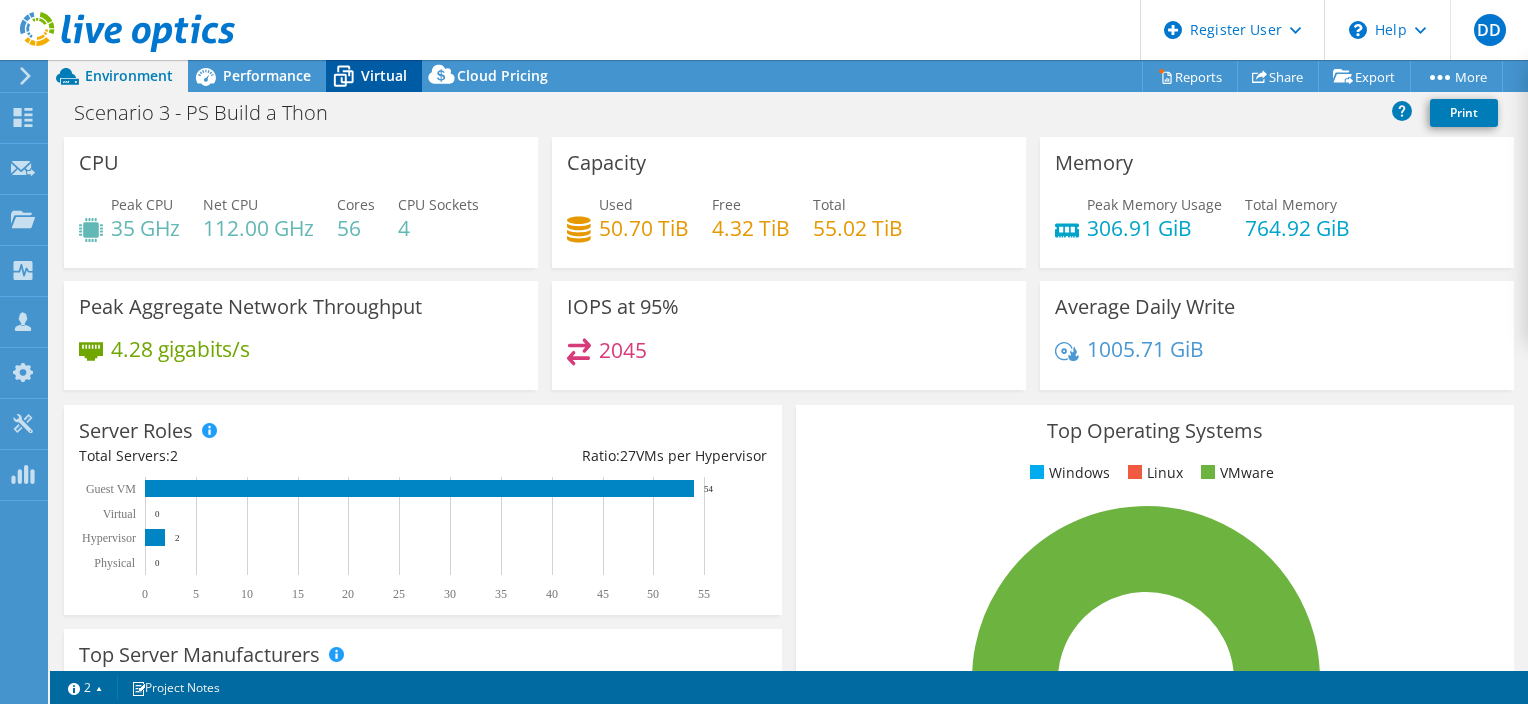 click on "Virtual" at bounding box center [374, 76] 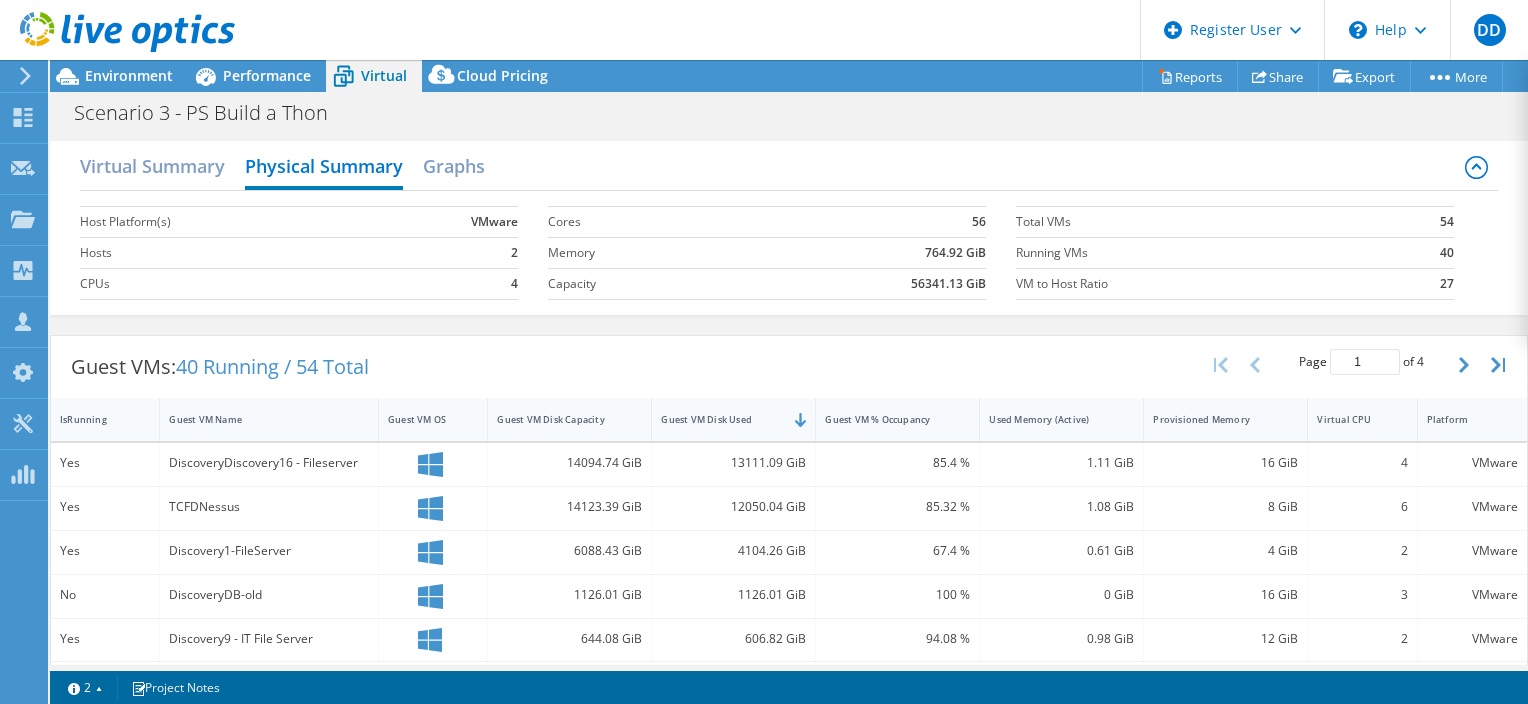 click at bounding box center [117, 33] 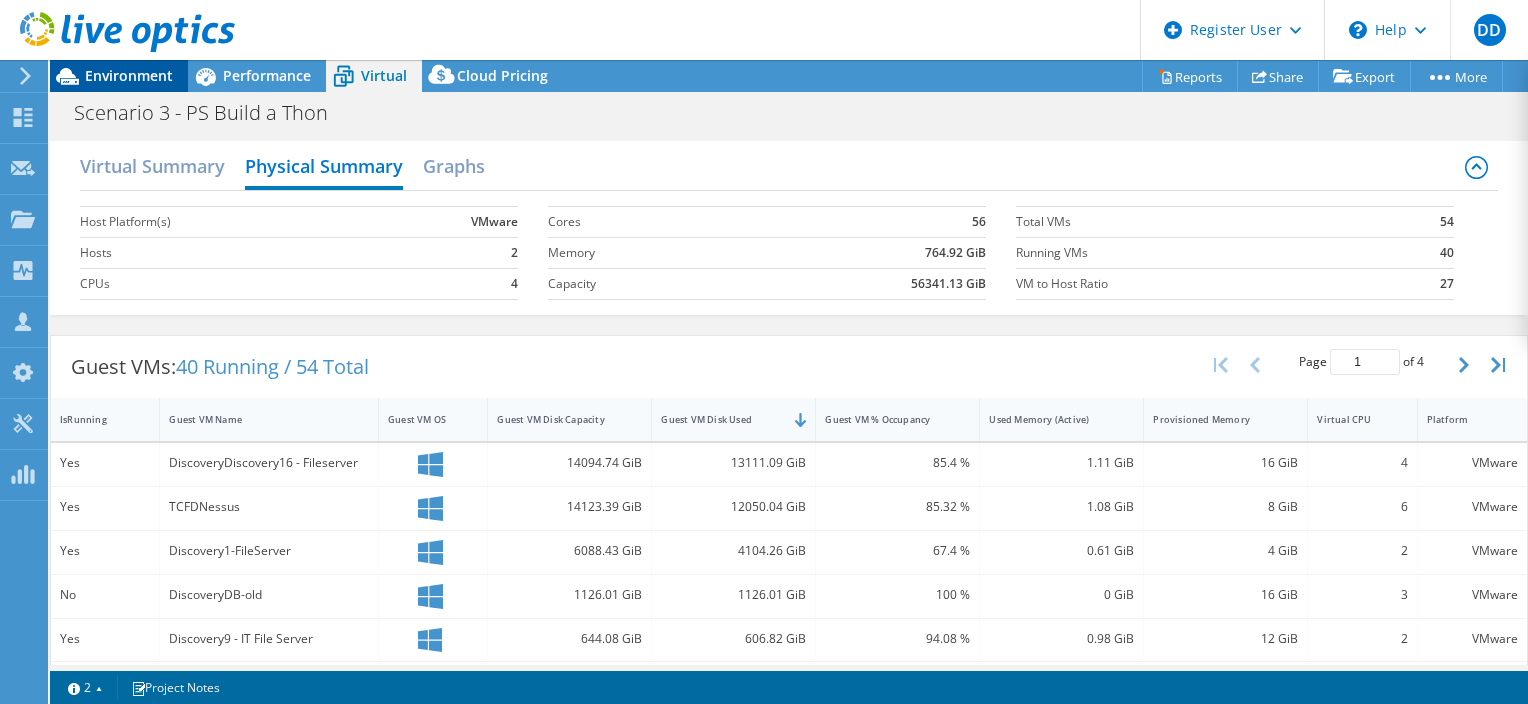 click on "Environment" at bounding box center (129, 75) 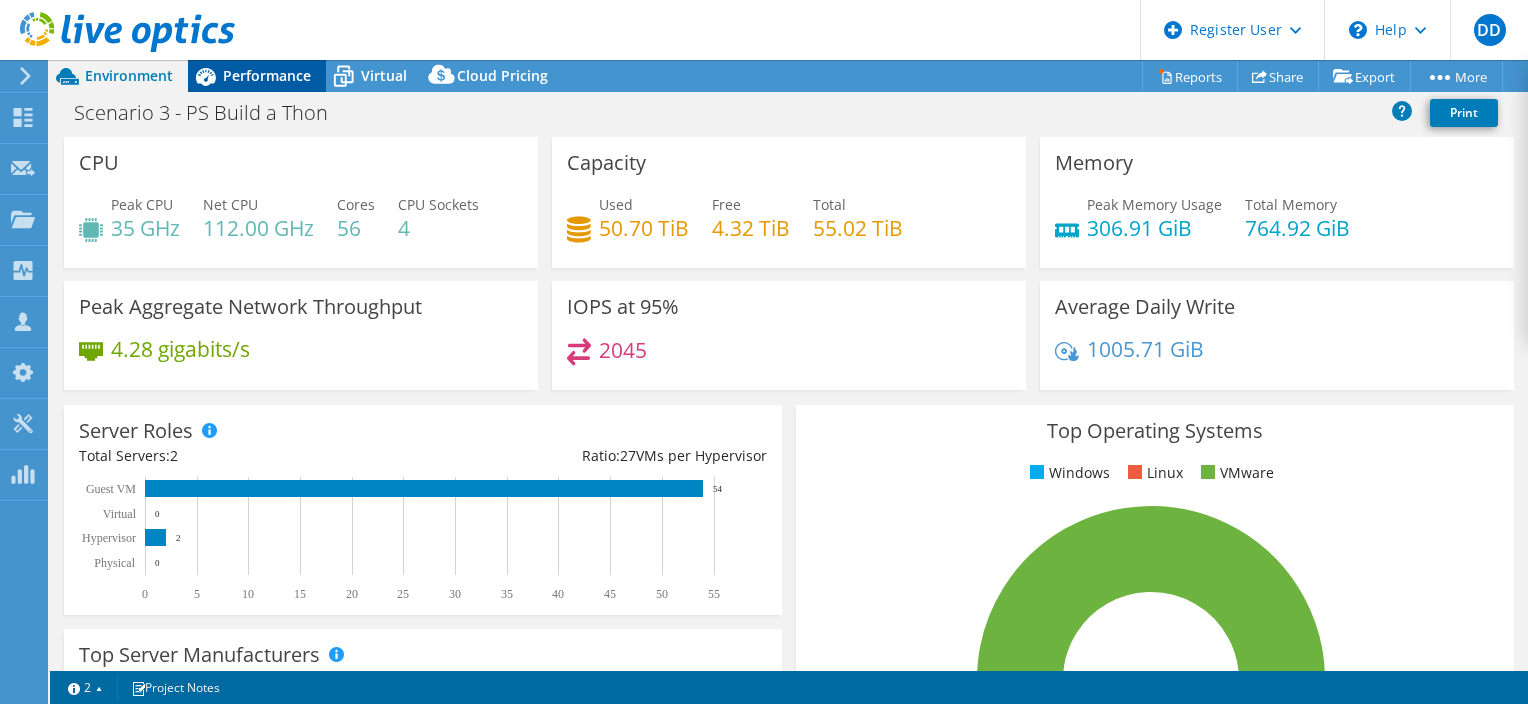 click on "Performance" at bounding box center [267, 75] 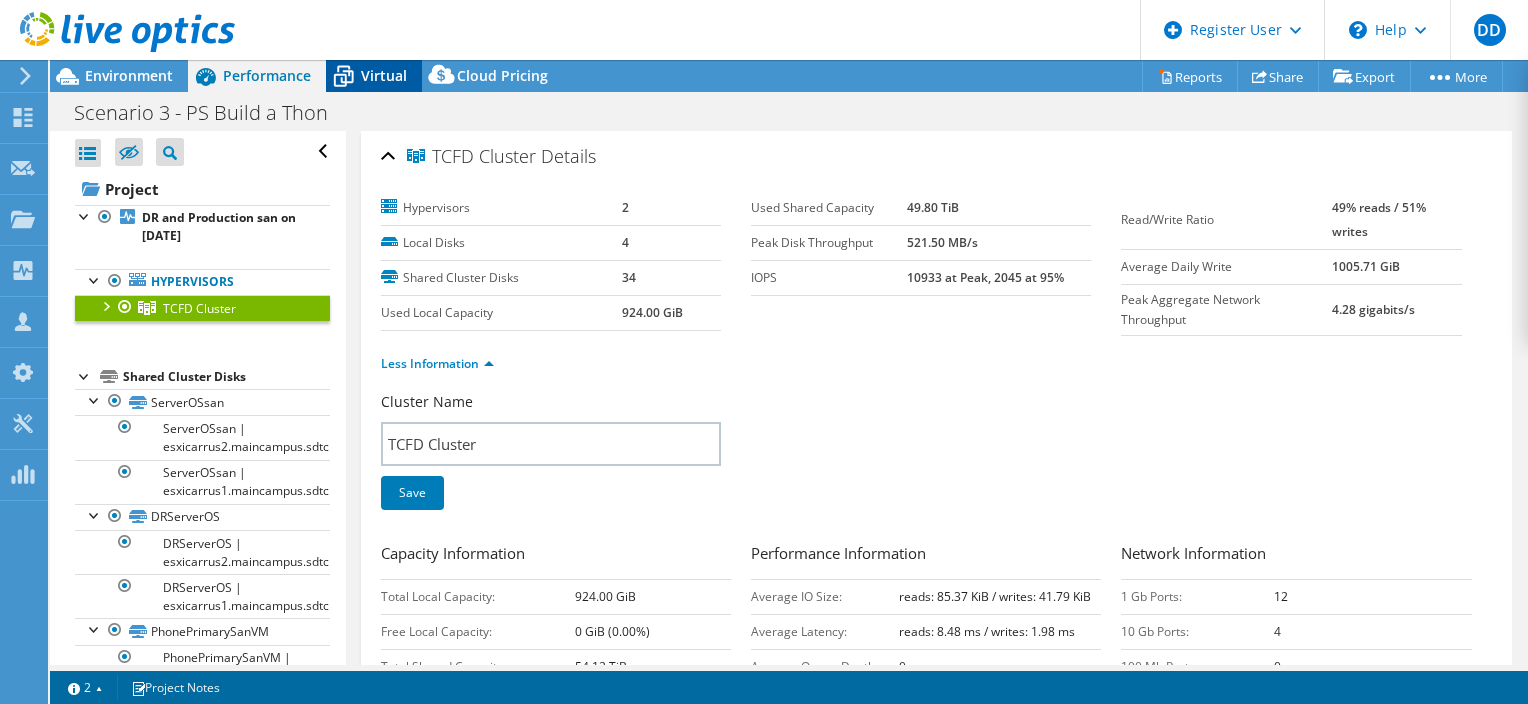 click on "Virtual" at bounding box center (384, 75) 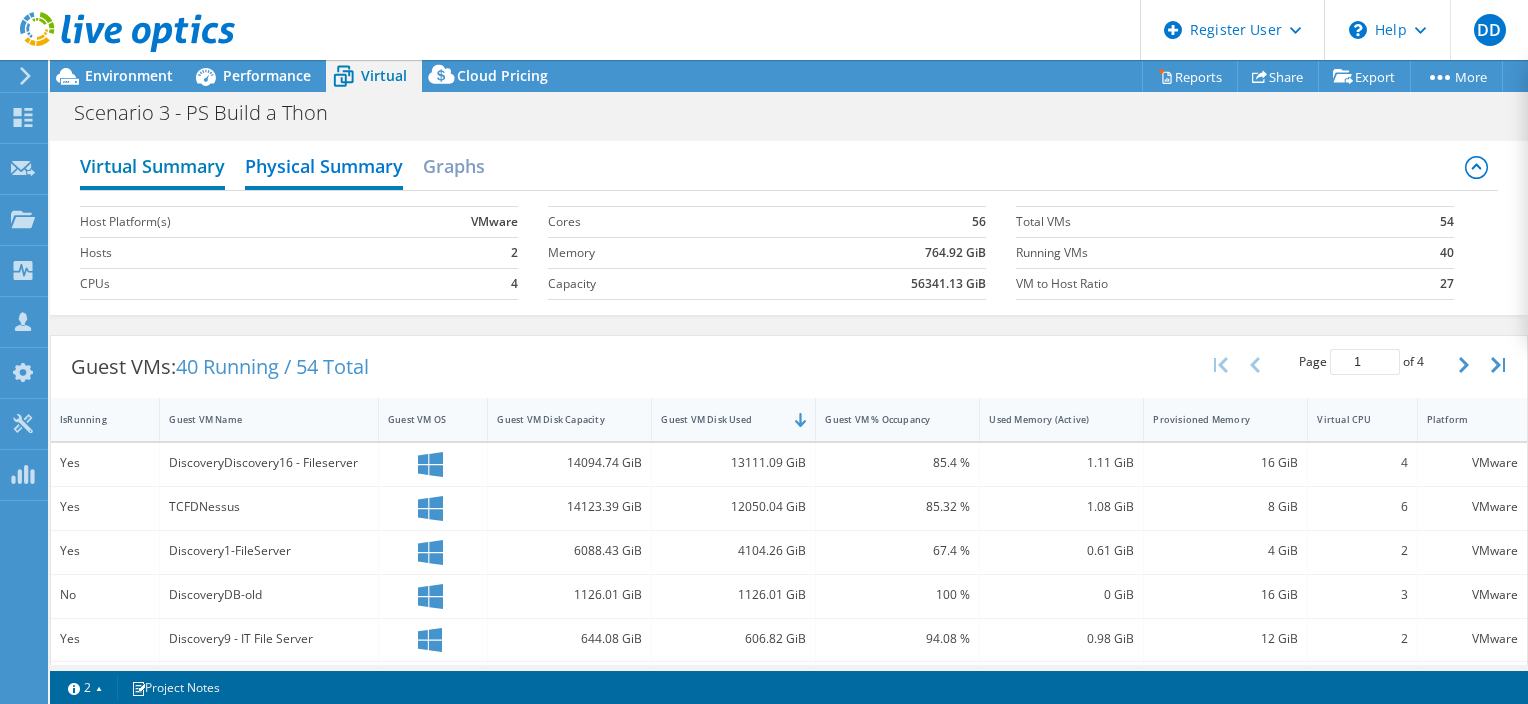 click on "Virtual Summary" at bounding box center [152, 168] 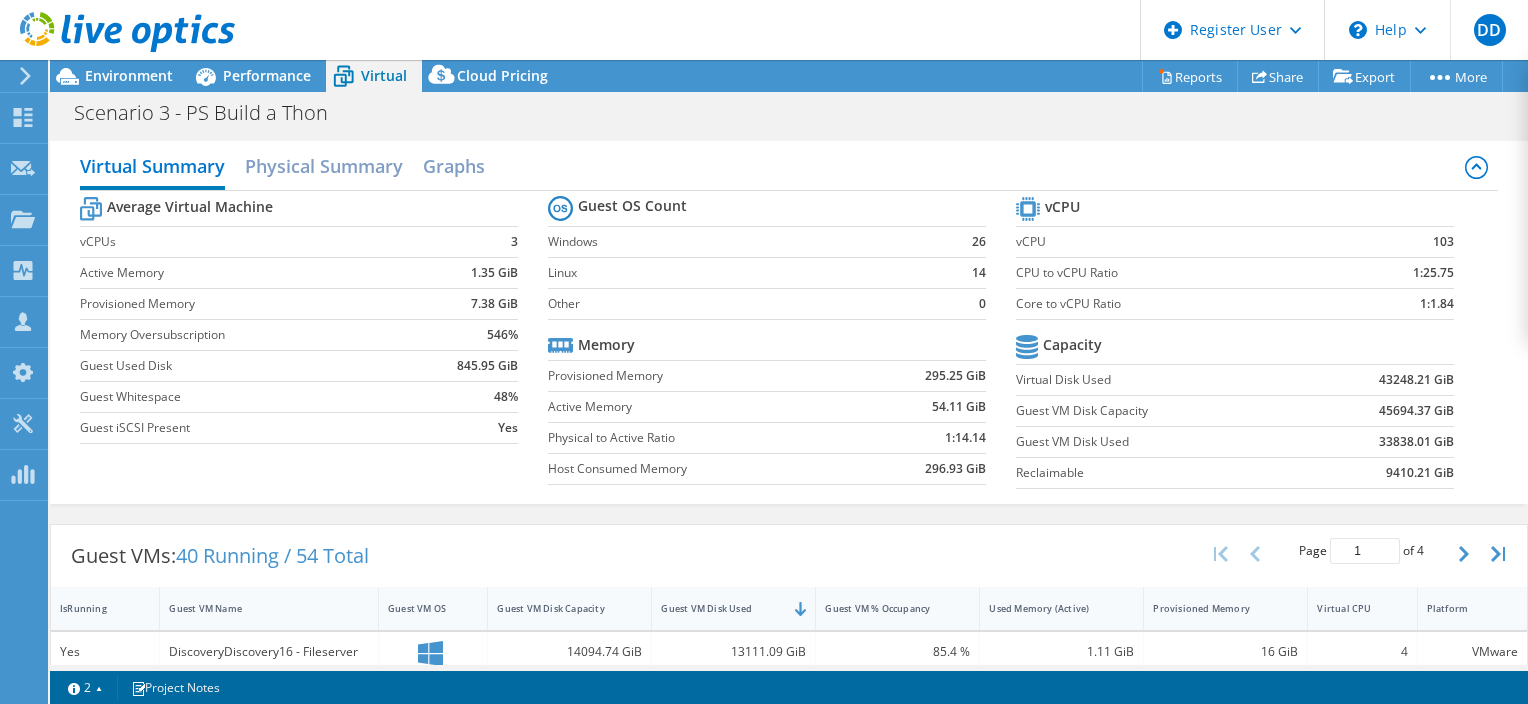 scroll, scrollTop: 499, scrollLeft: 0, axis: vertical 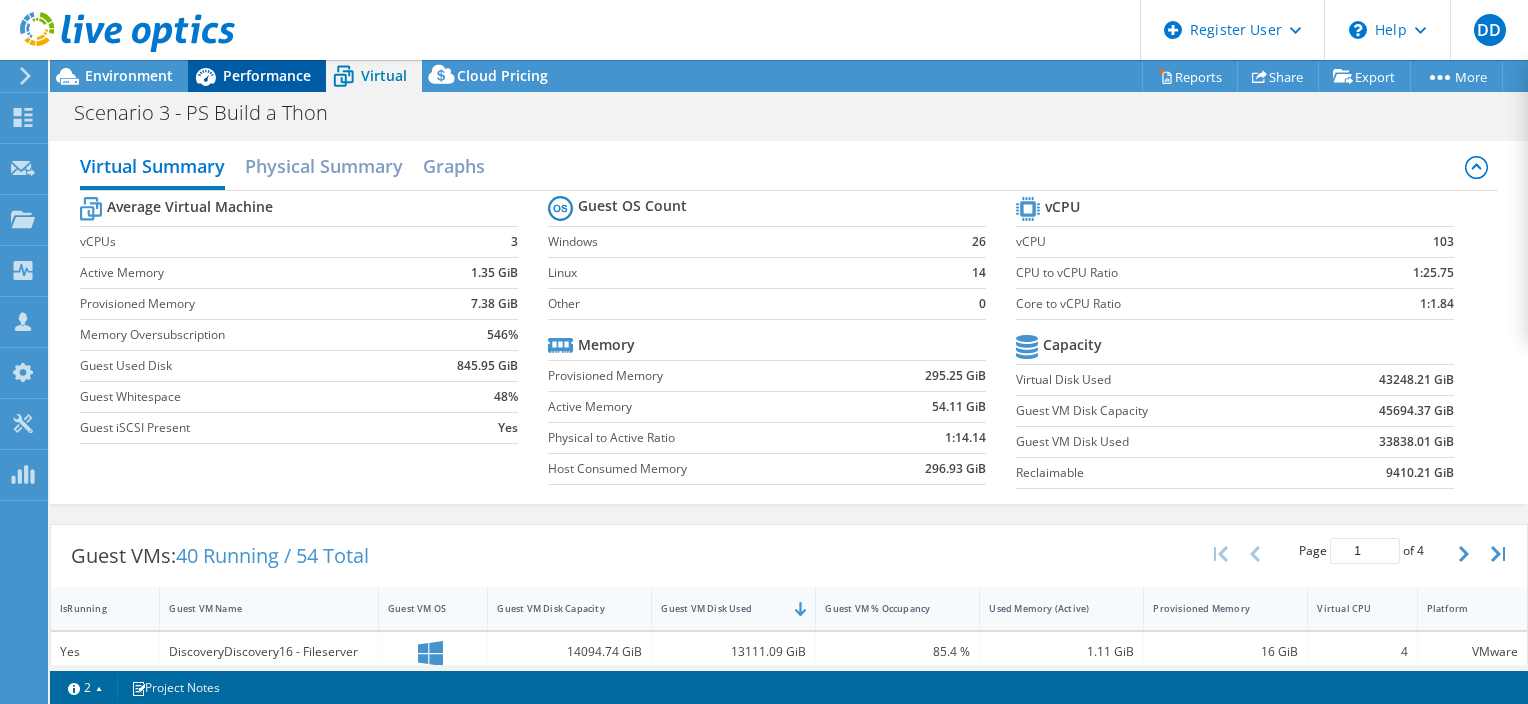 click on "Performance" at bounding box center [267, 75] 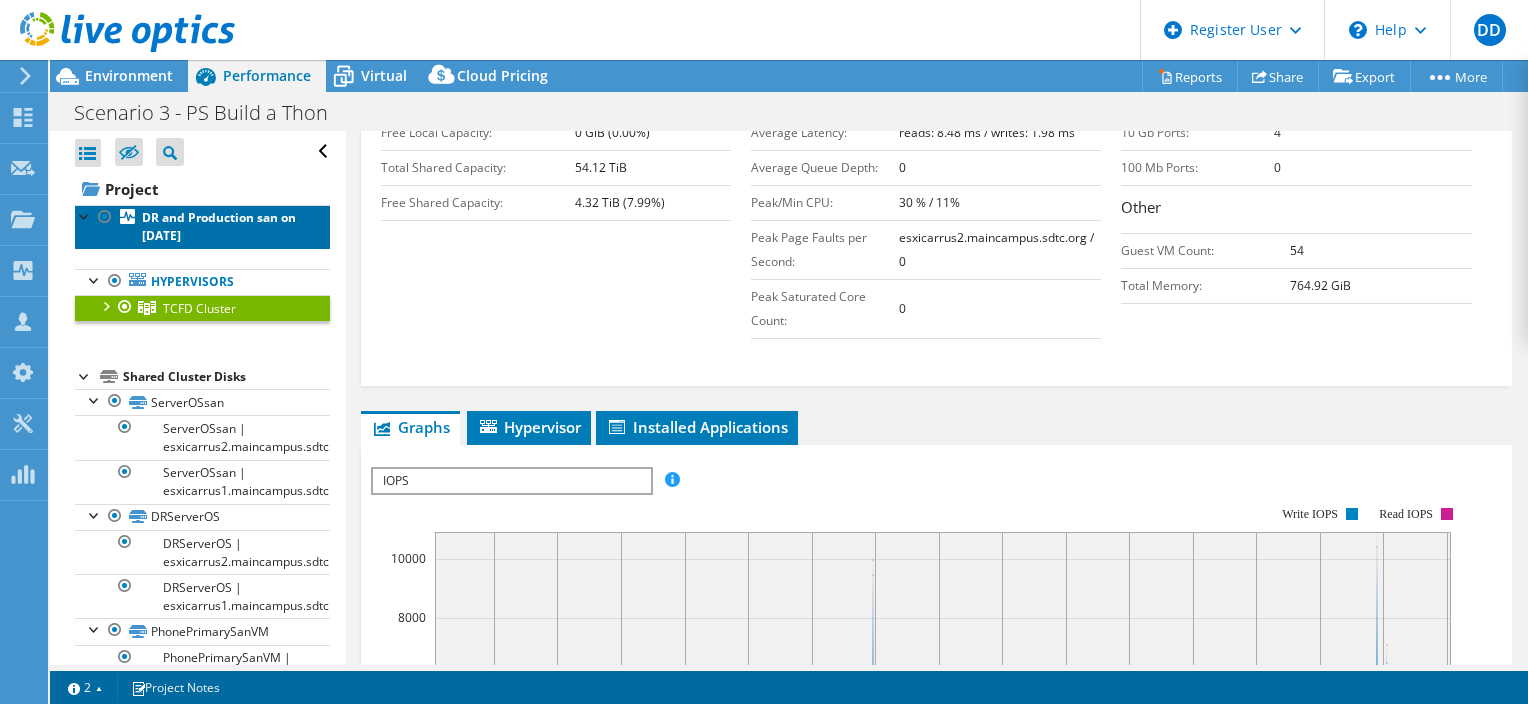 click on "DR and Production san on [DATE]" at bounding box center (219, 226) 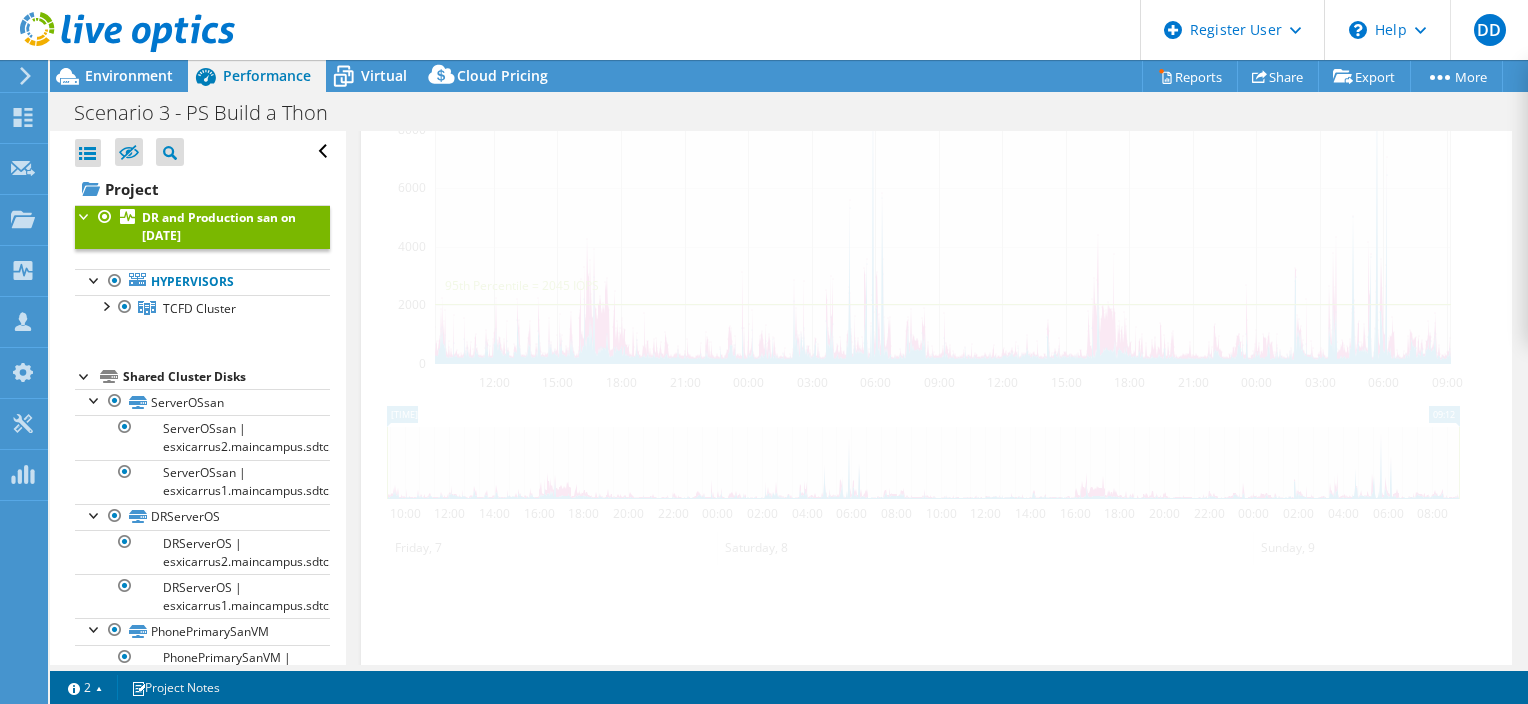 scroll, scrollTop: 487, scrollLeft: 0, axis: vertical 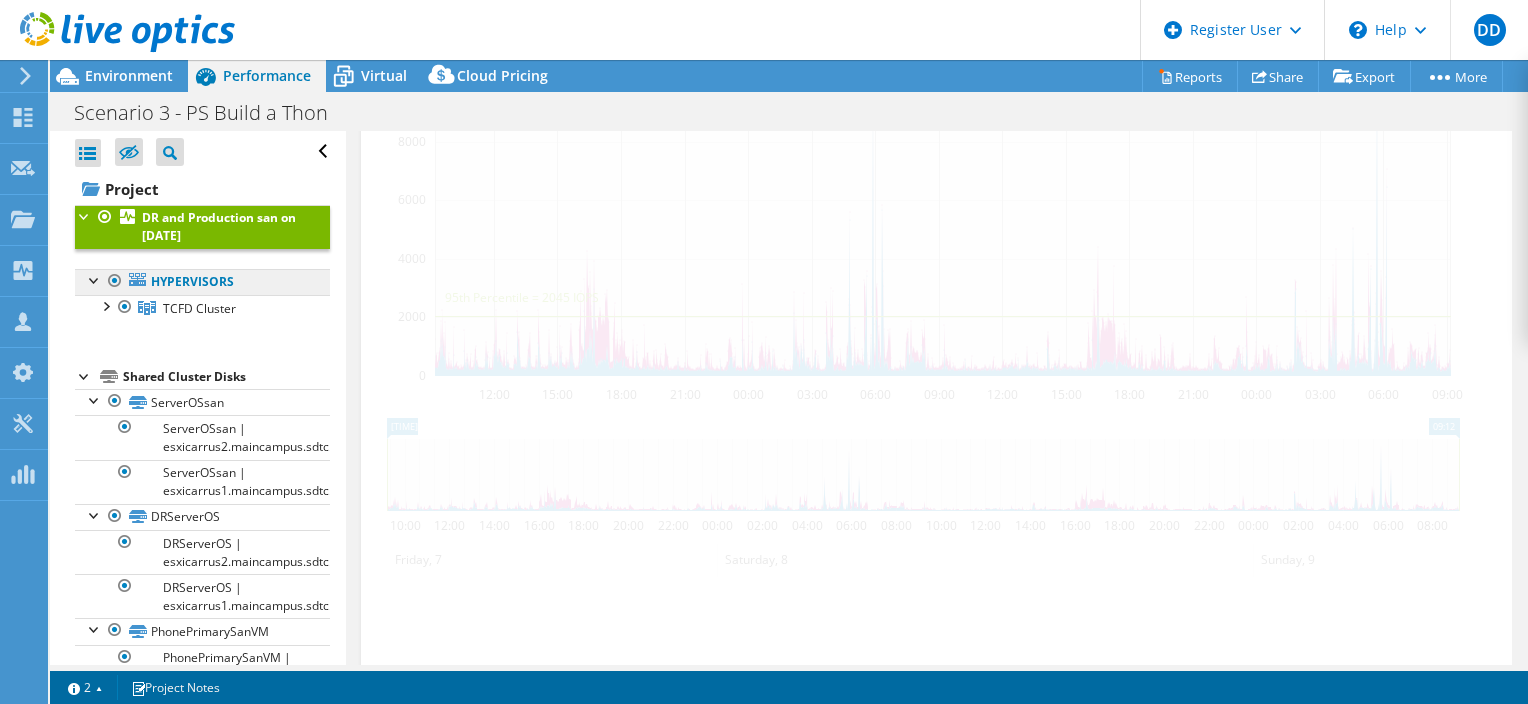 click on "Hypervisors" at bounding box center [202, 282] 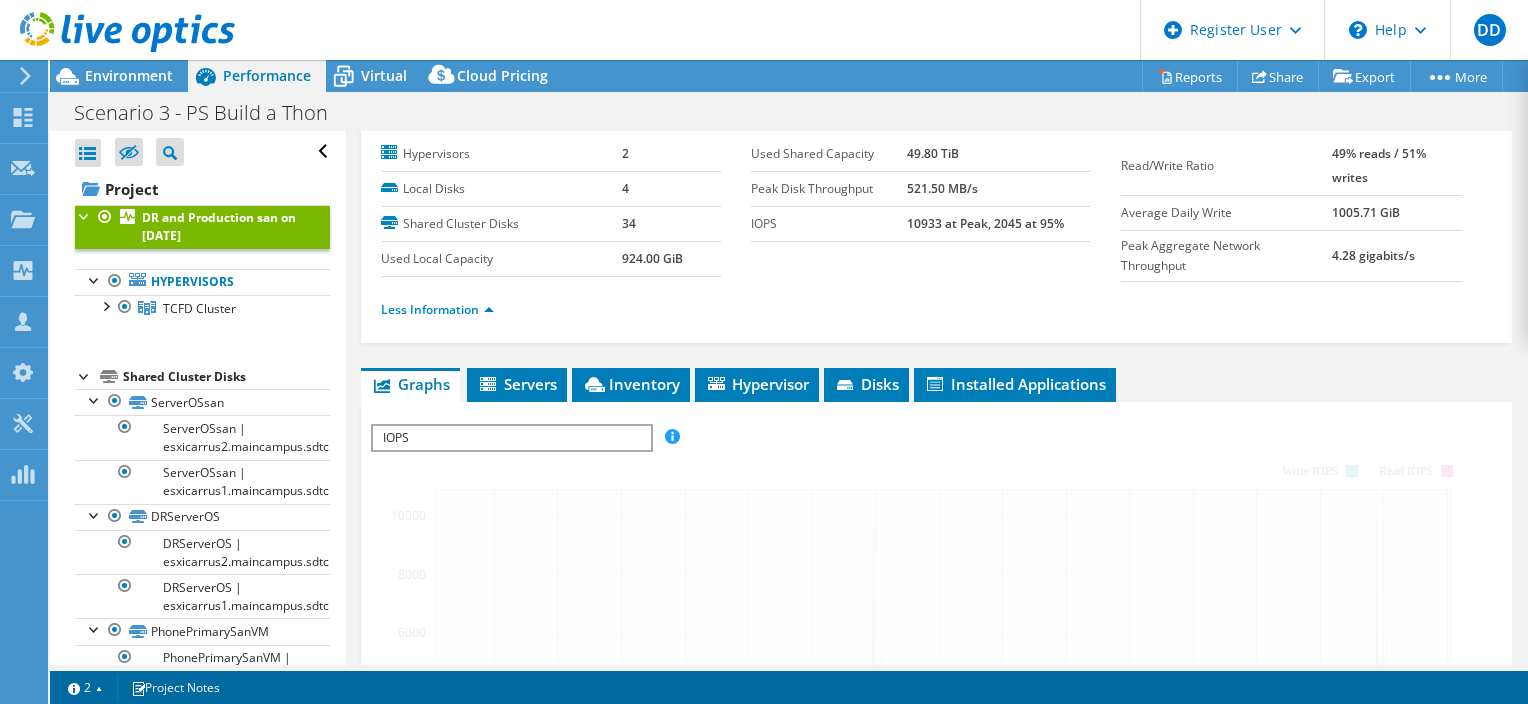 scroll, scrollTop: 0, scrollLeft: 0, axis: both 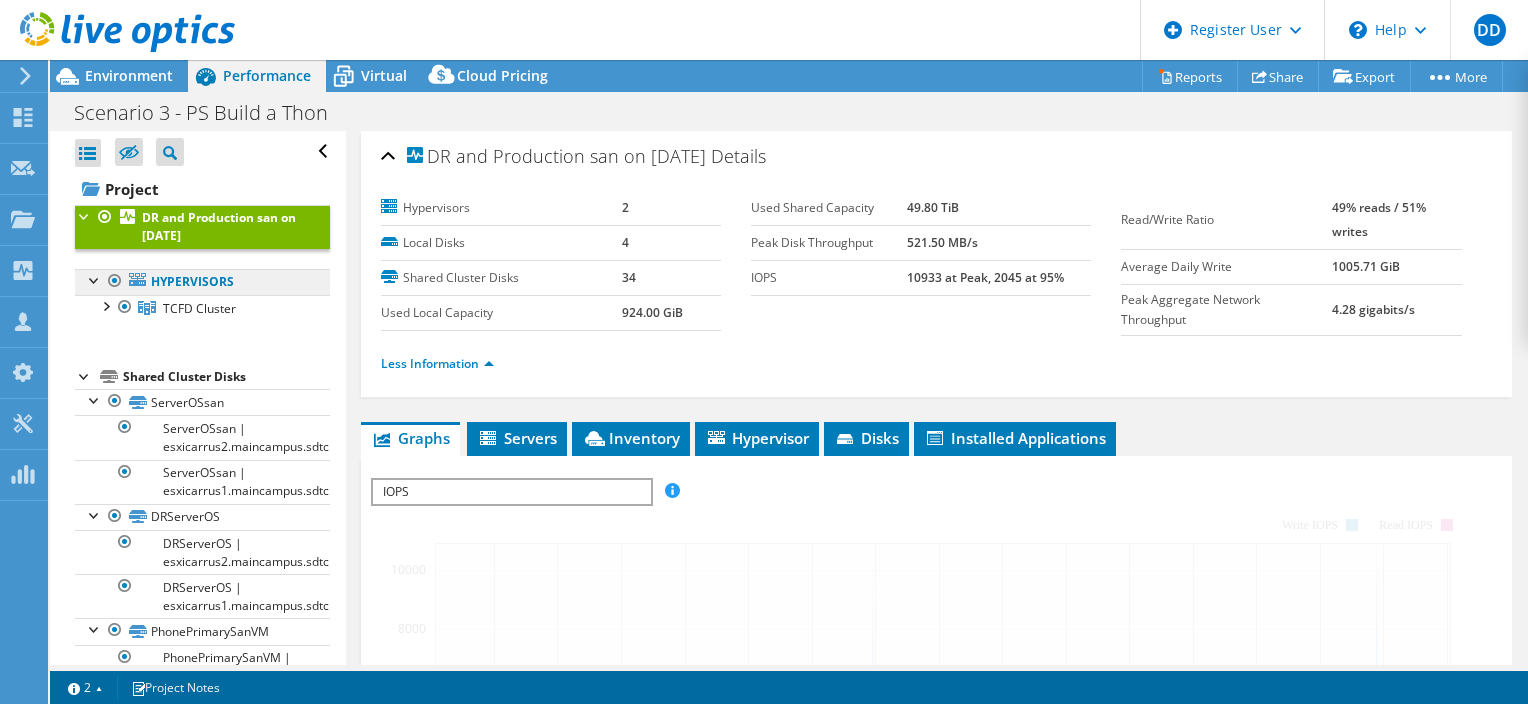 click on "Hypervisors" at bounding box center [202, 282] 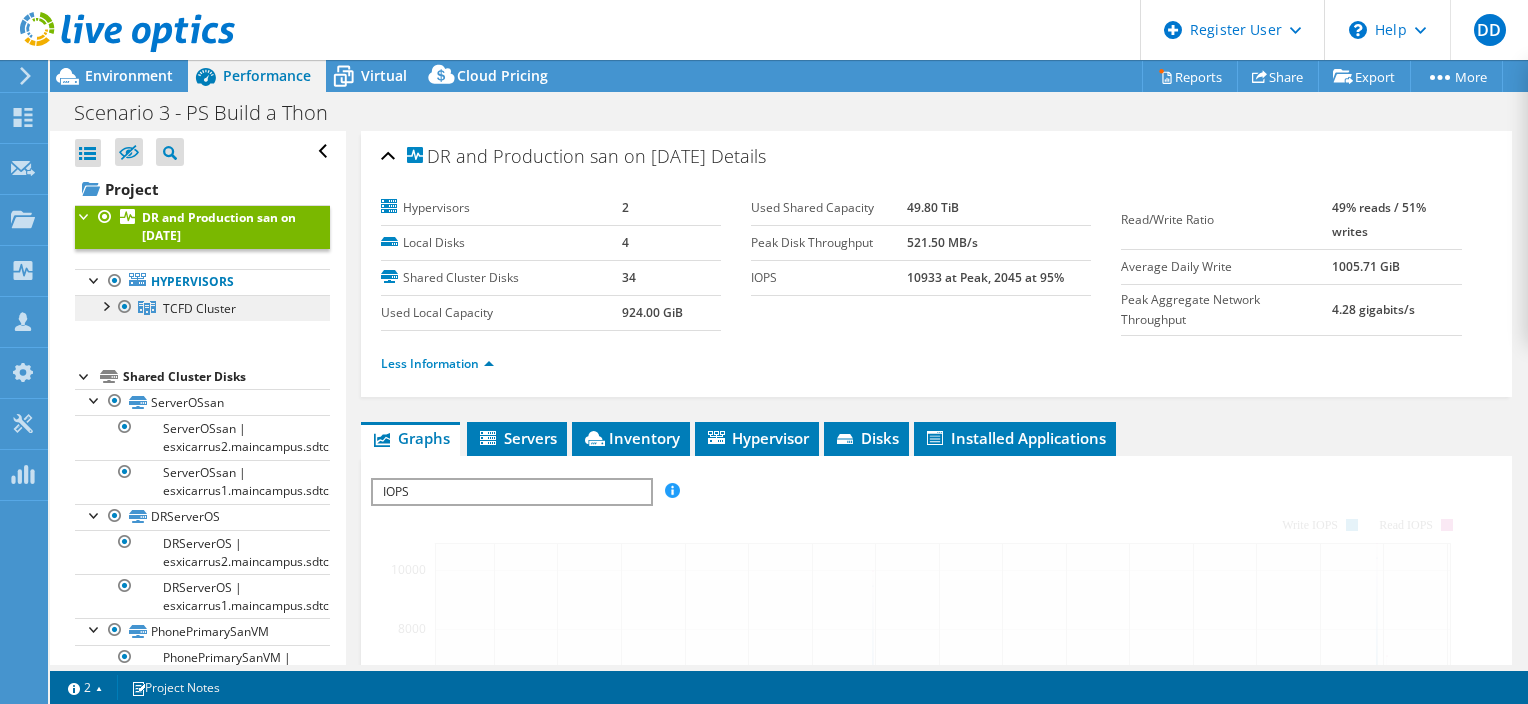 drag, startPoint x: 233, startPoint y: 280, endPoint x: 148, endPoint y: 295, distance: 86.313385 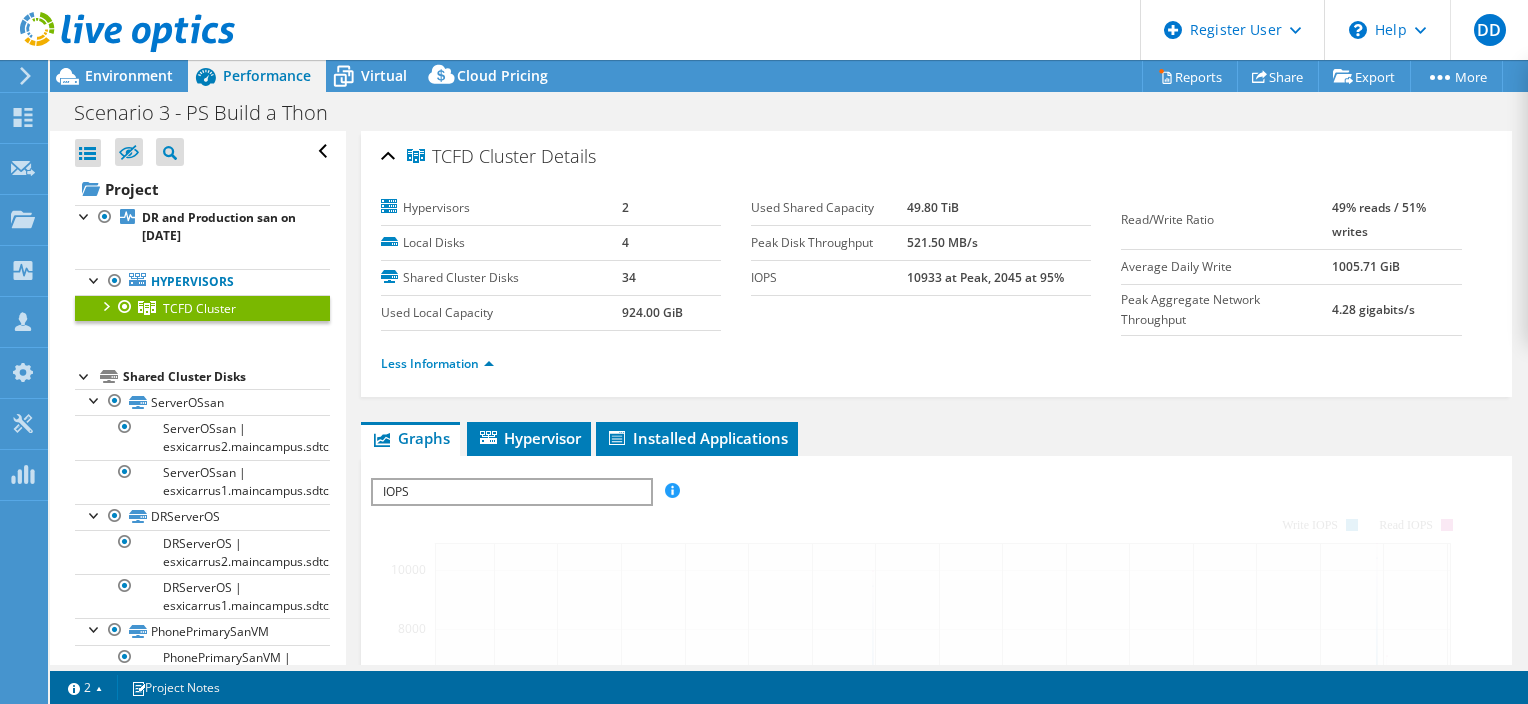 click on "TCFD Cluster" at bounding box center (199, 308) 